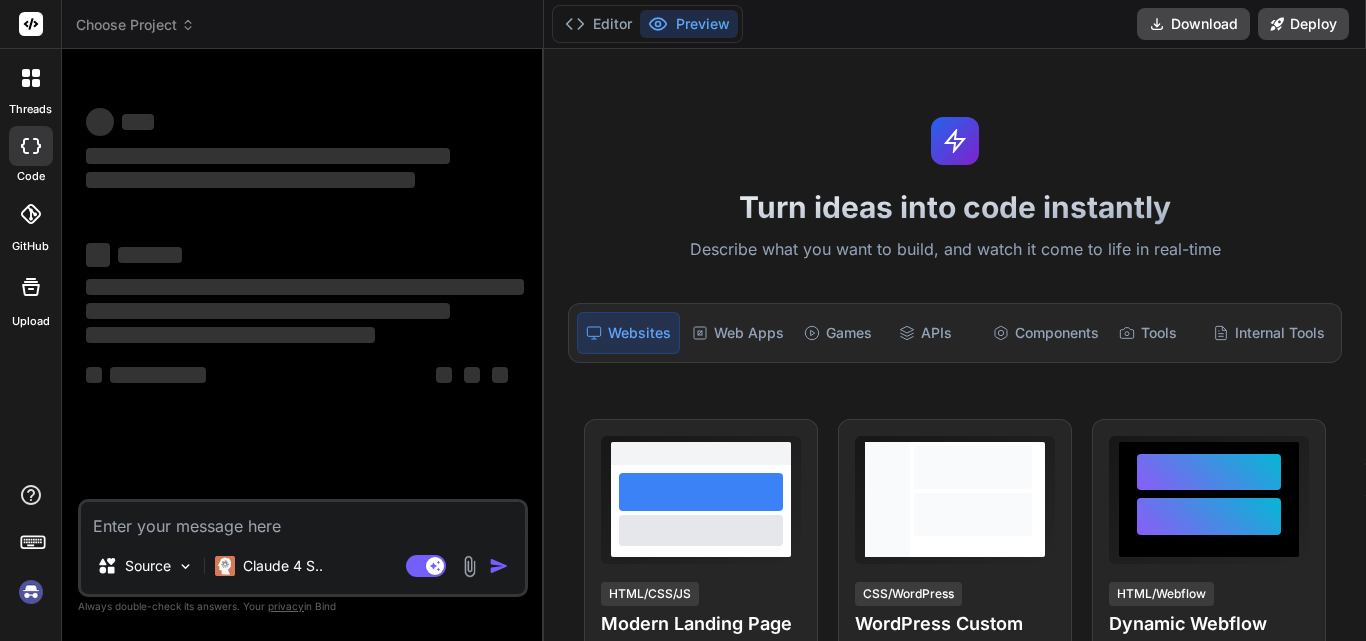 scroll, scrollTop: 0, scrollLeft: 0, axis: both 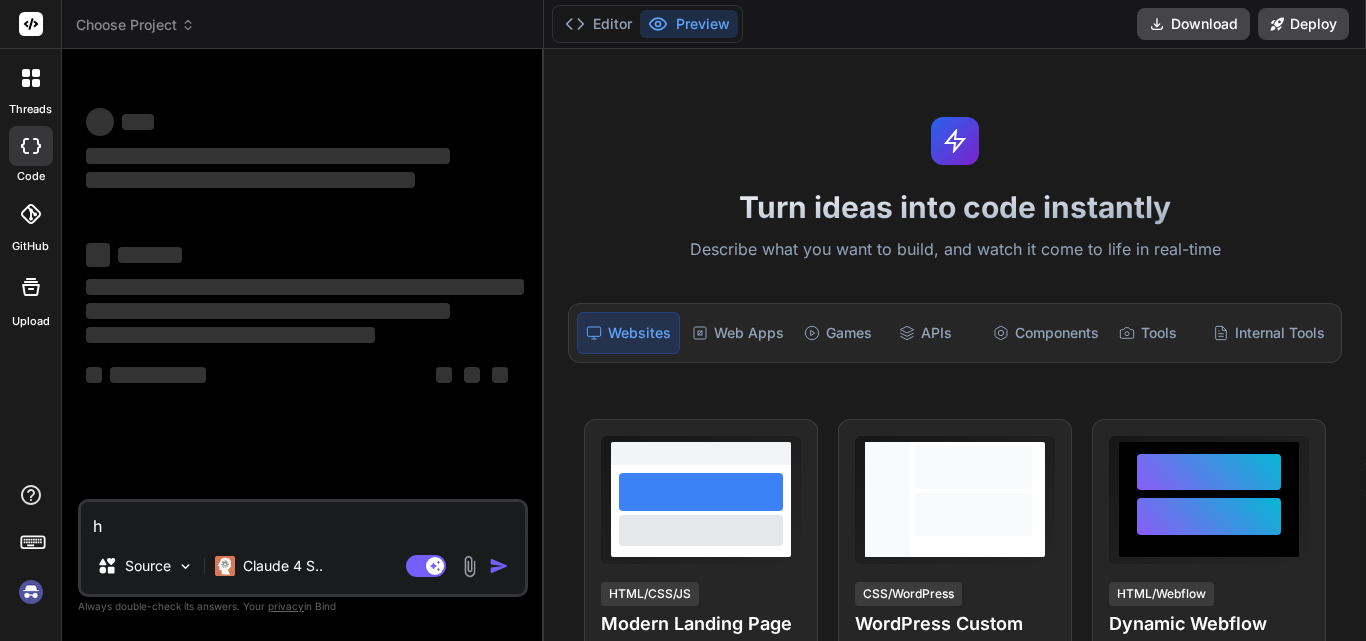 type on "hy" 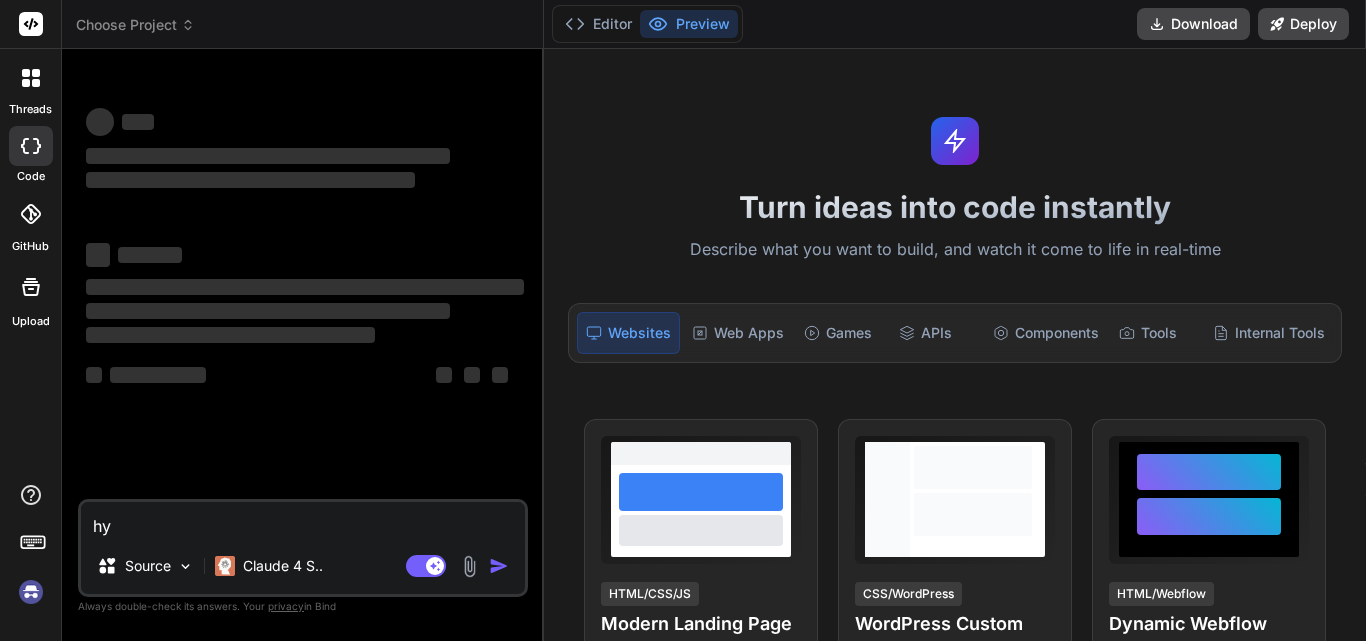 type on "x" 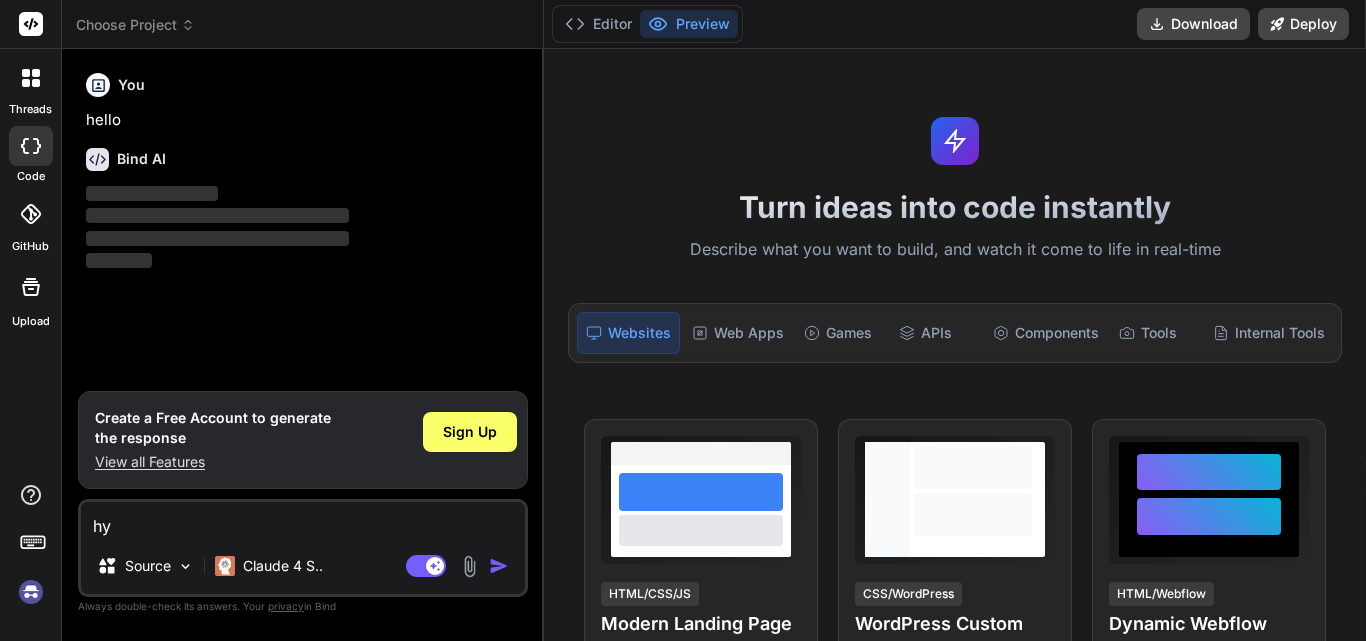 click on "hy" at bounding box center [303, 520] 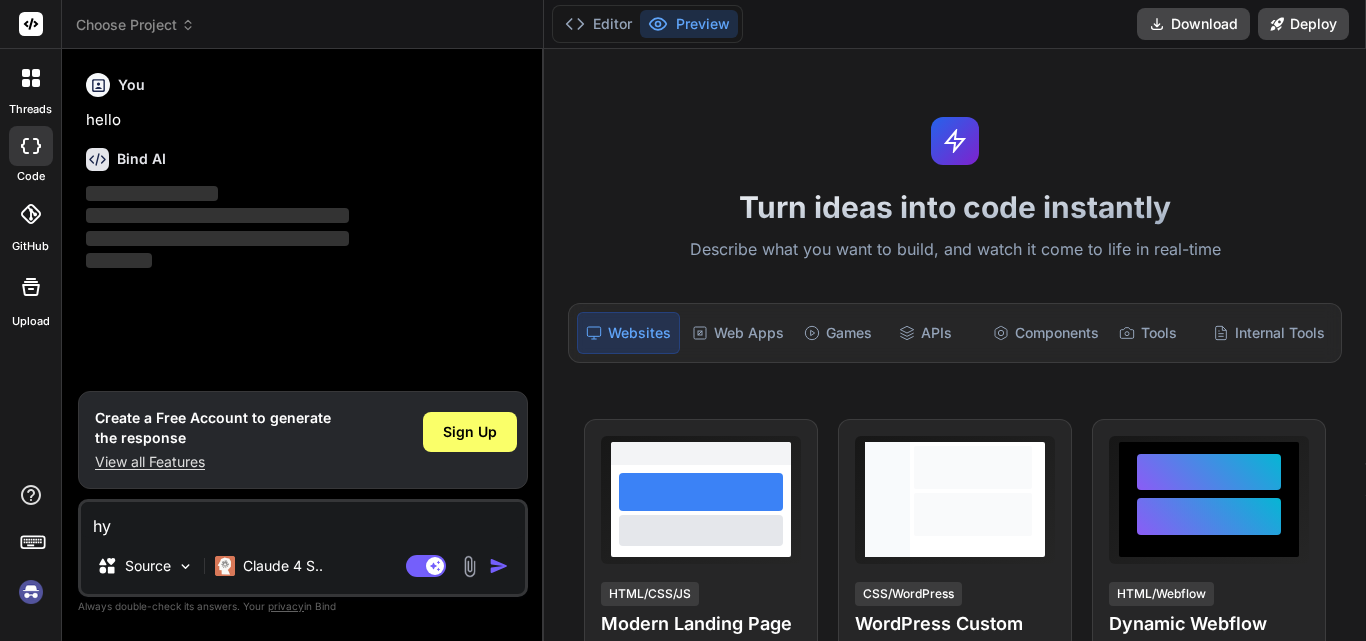 type on "h" 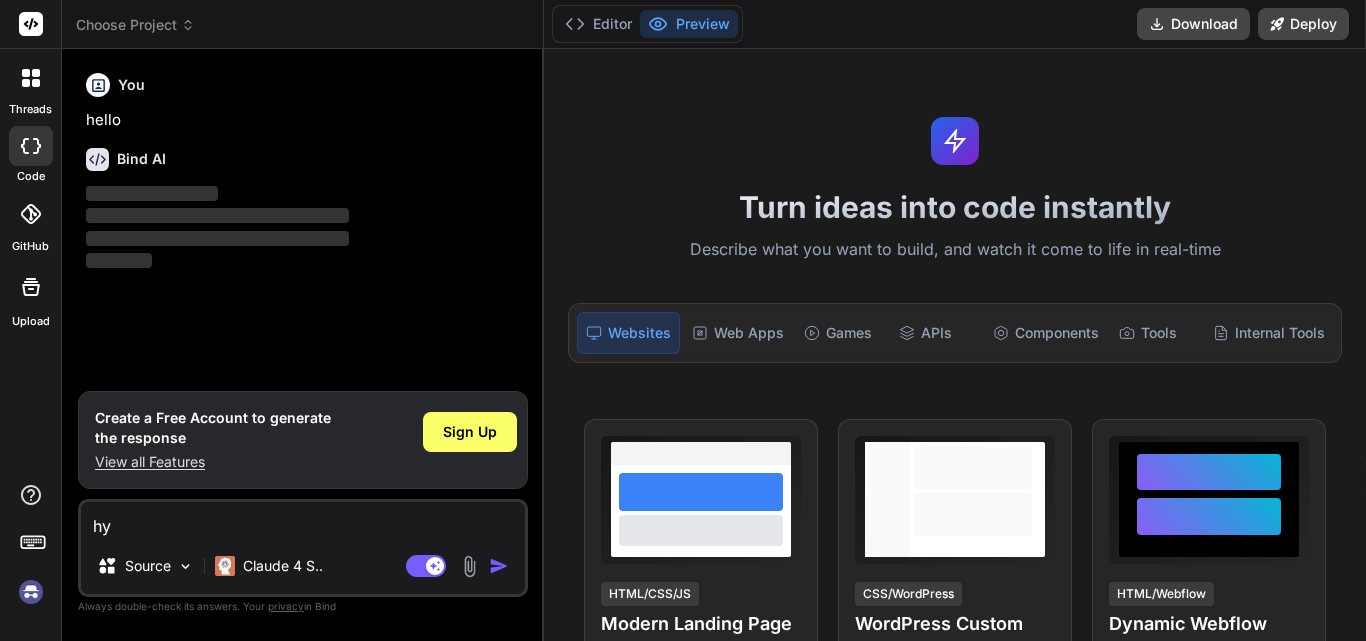 type on "x" 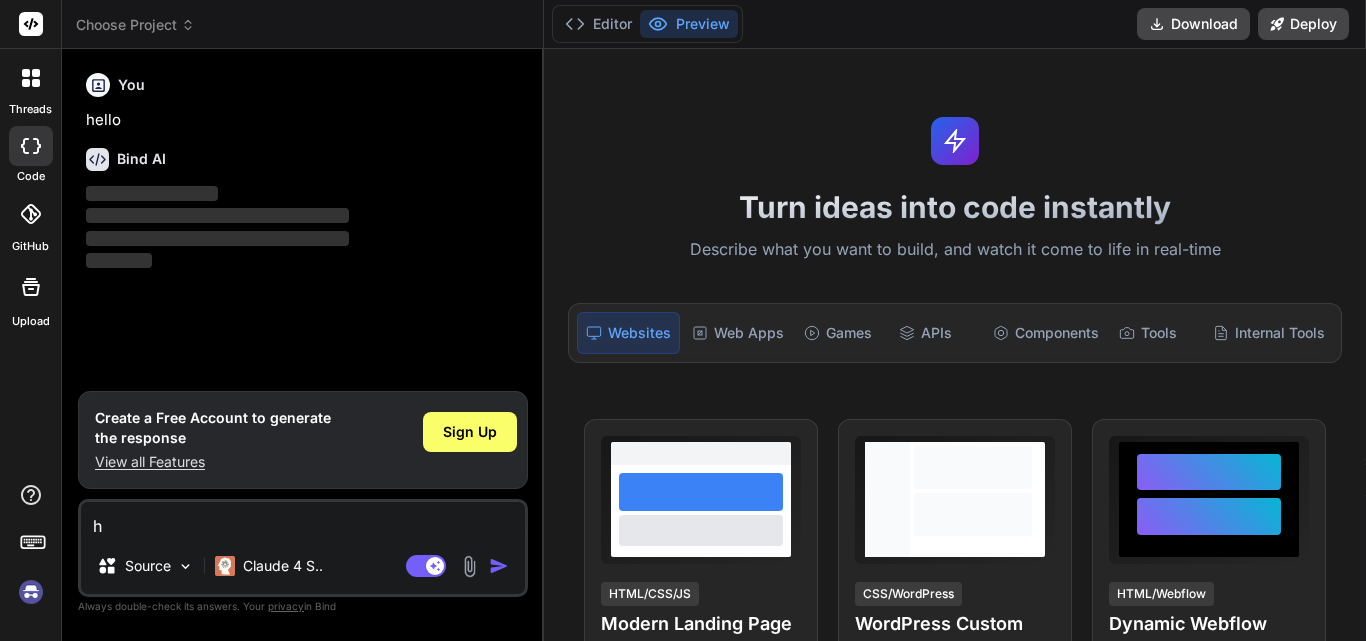 type on "hi" 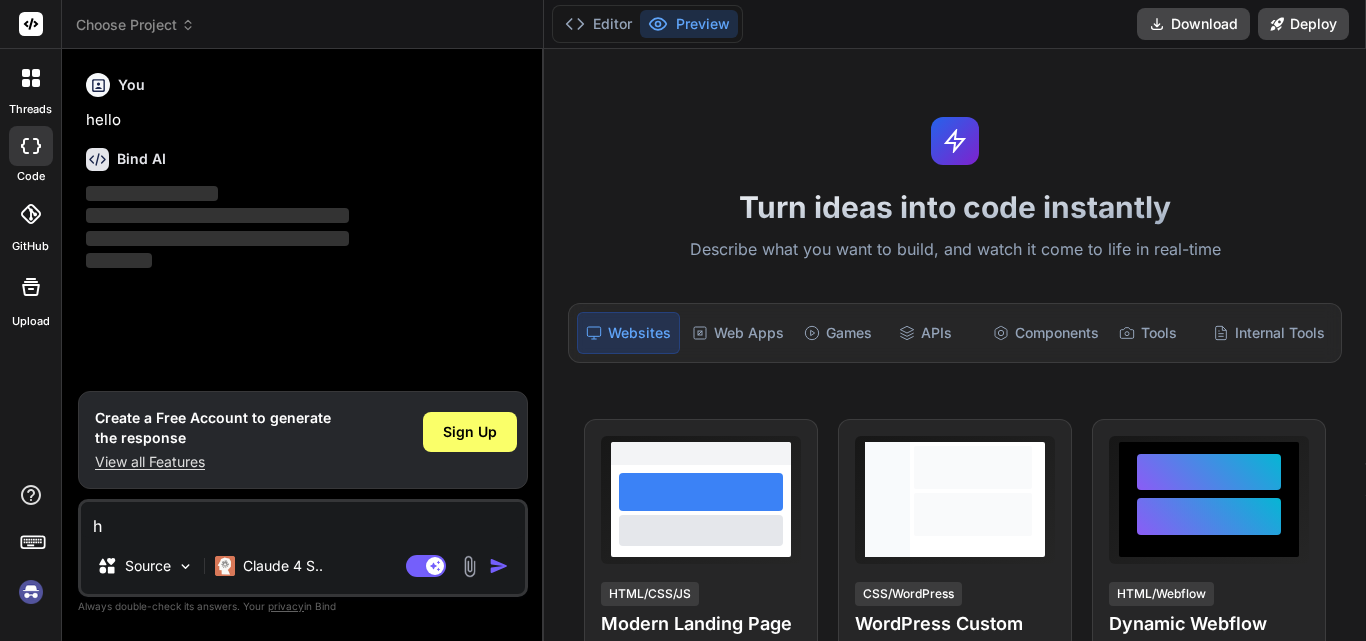 type on "x" 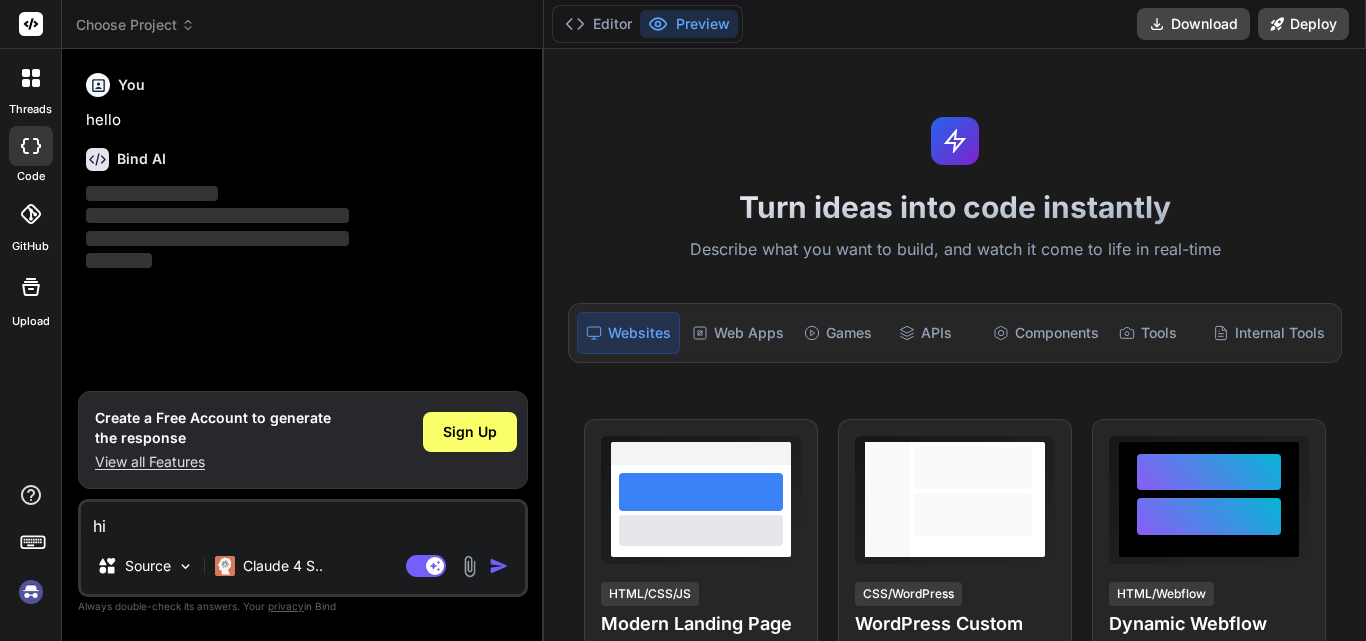 click on "hi" at bounding box center (303, 520) 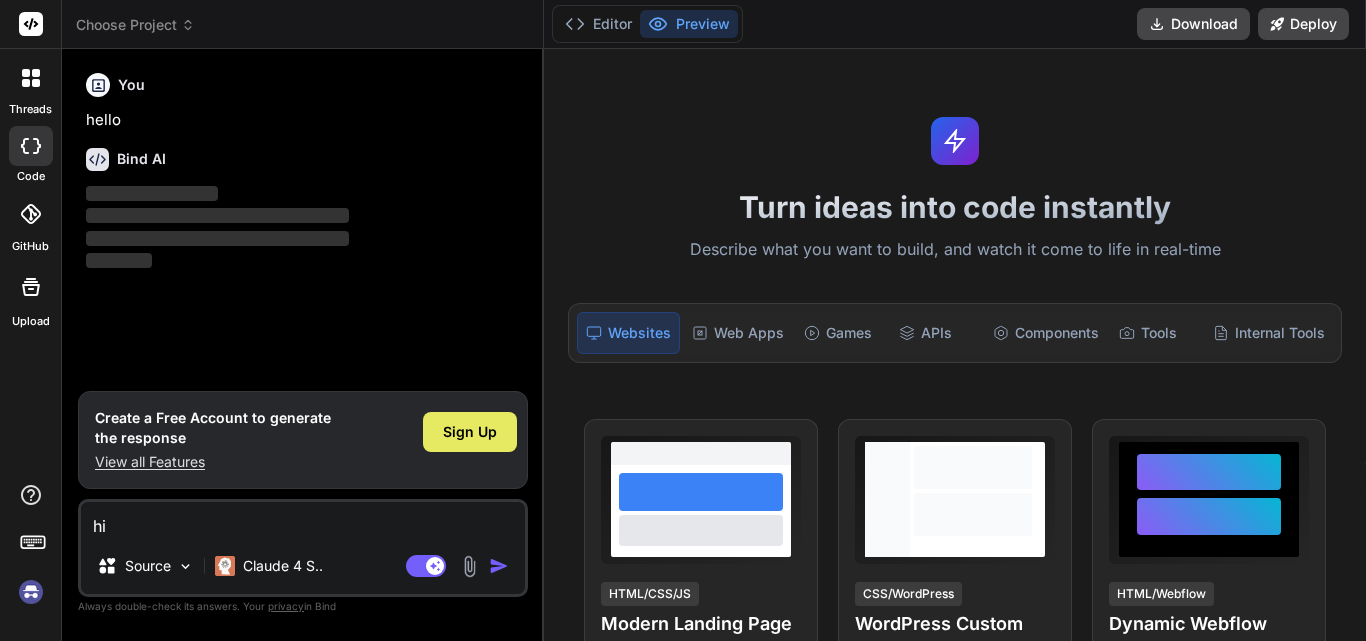 click on "Sign Up" at bounding box center [470, 432] 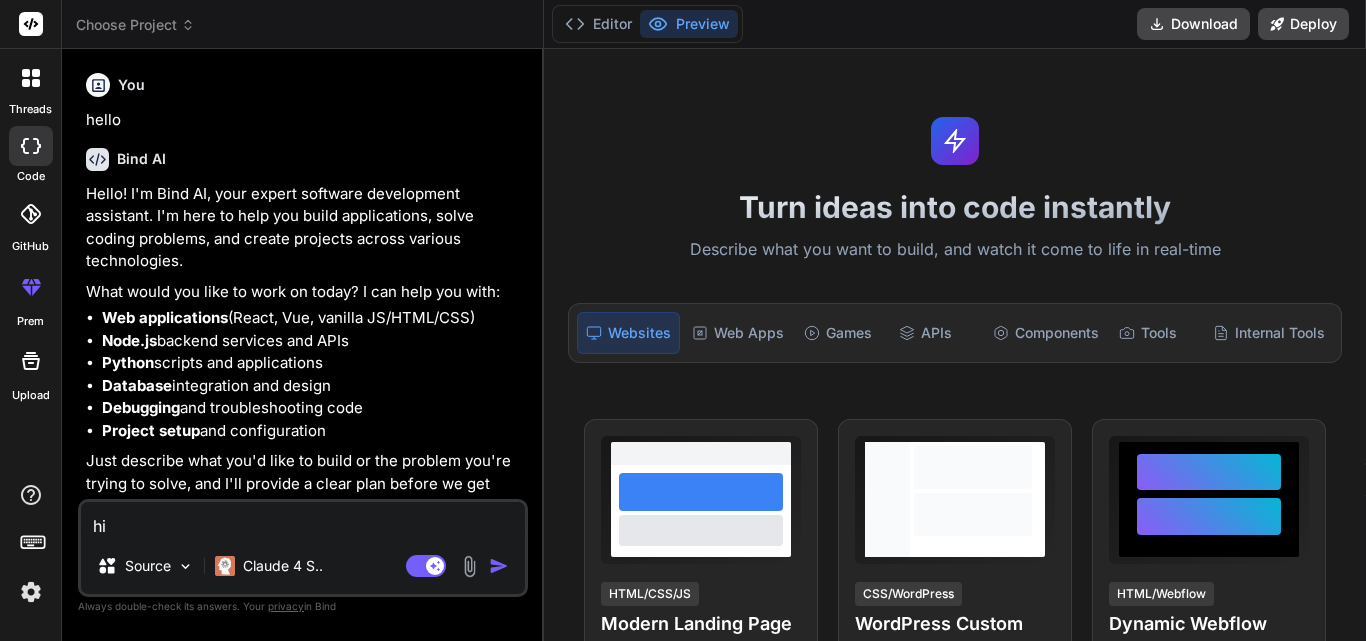 click at bounding box center (469, 566) 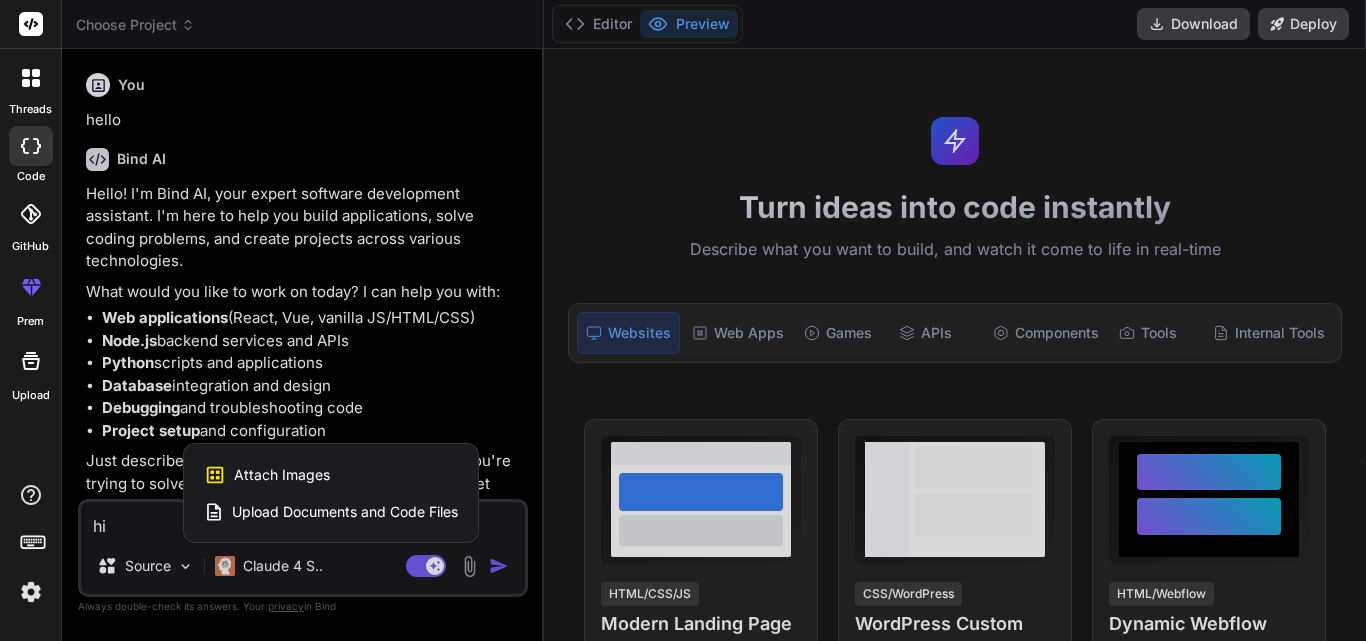 click at bounding box center [683, 320] 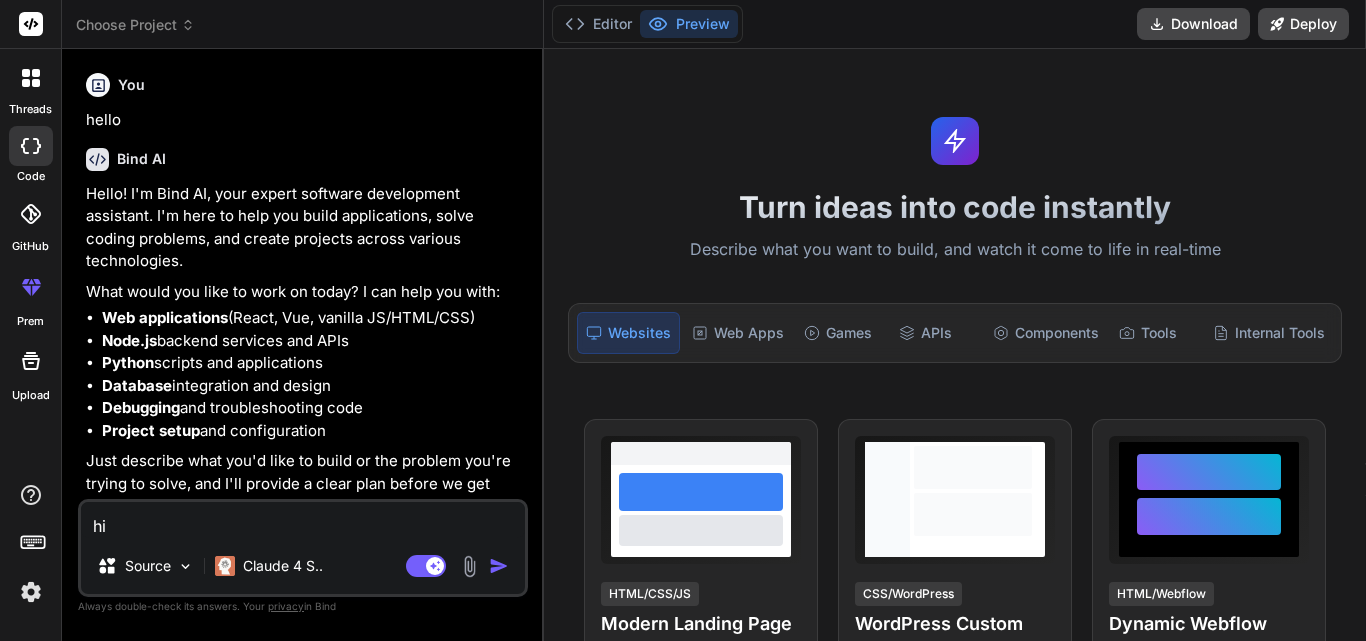 scroll, scrollTop: 23, scrollLeft: 0, axis: vertical 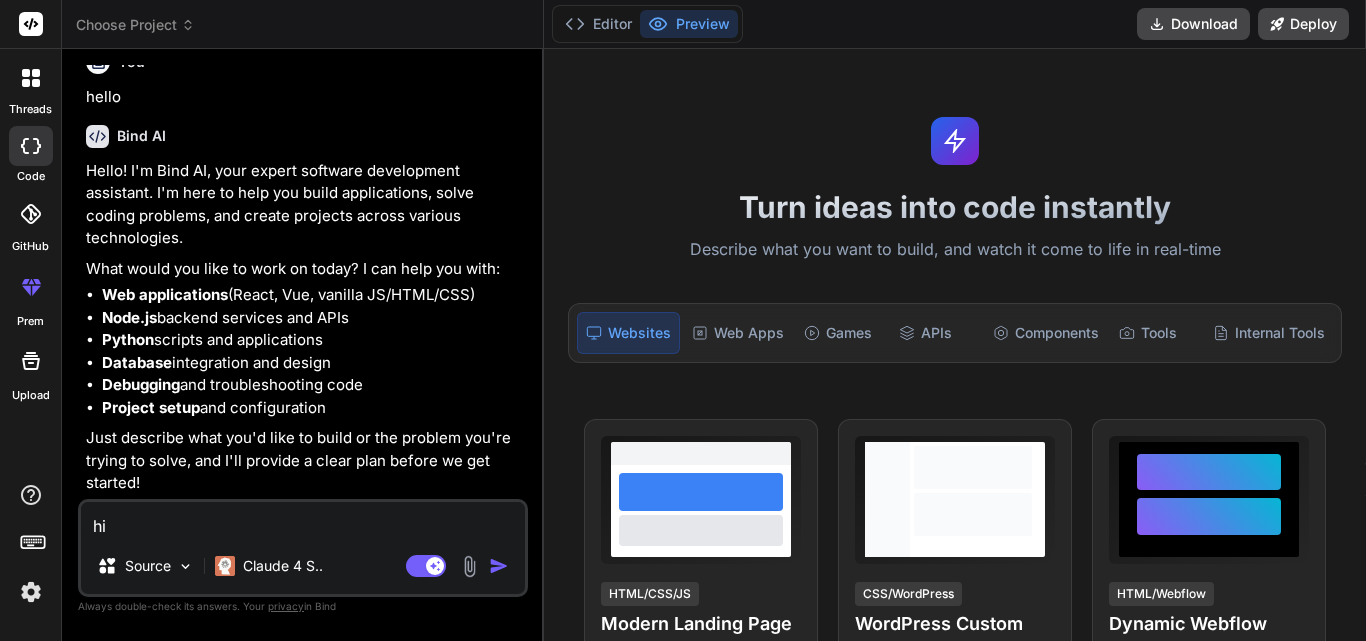 click on "hi" at bounding box center [303, 520] 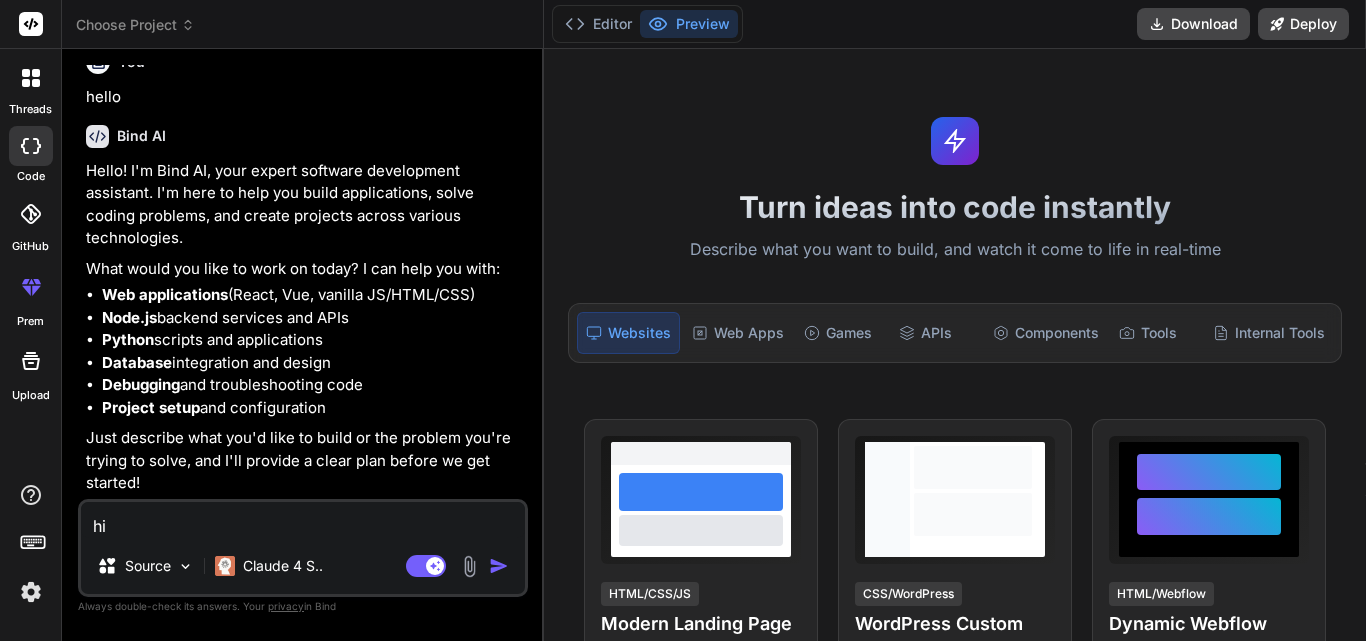 type on "h" 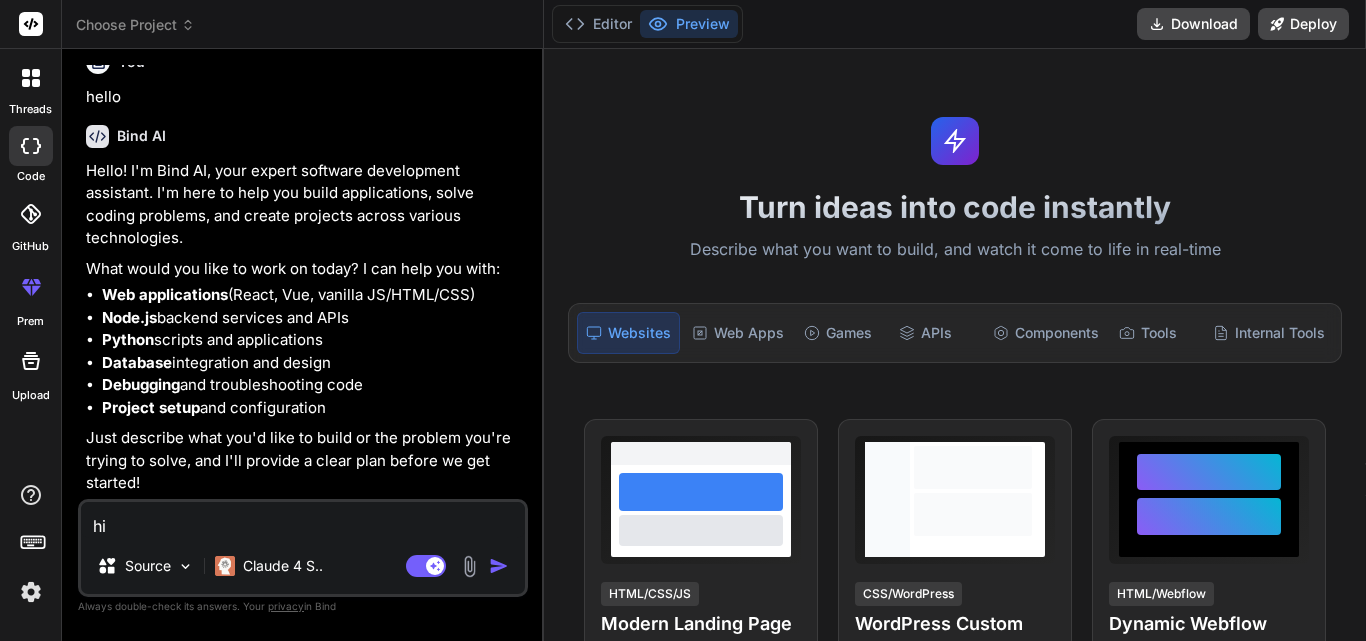 type on "x" 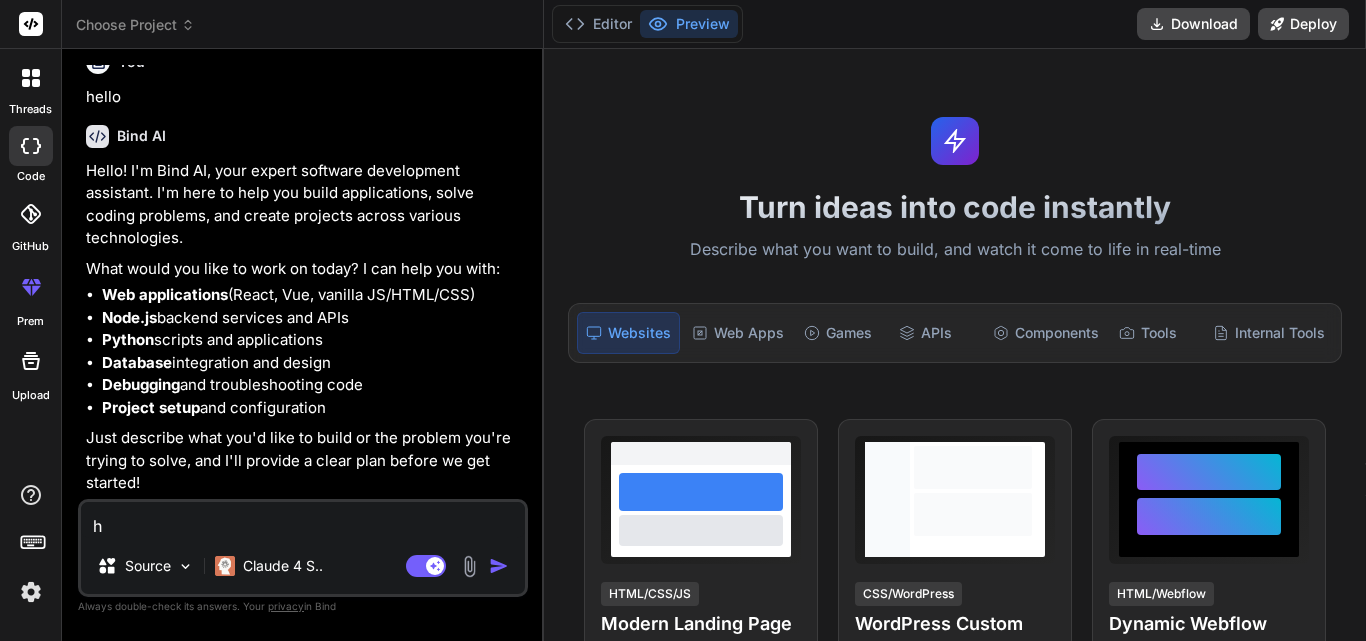 type 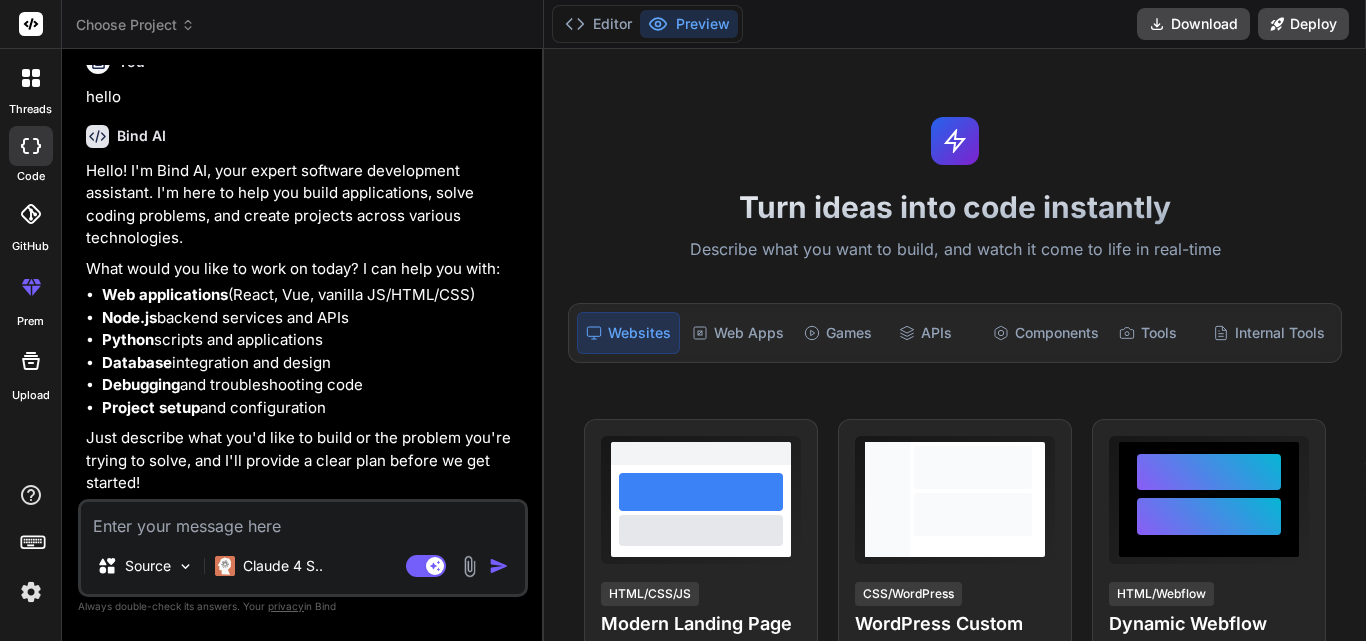 type on "p" 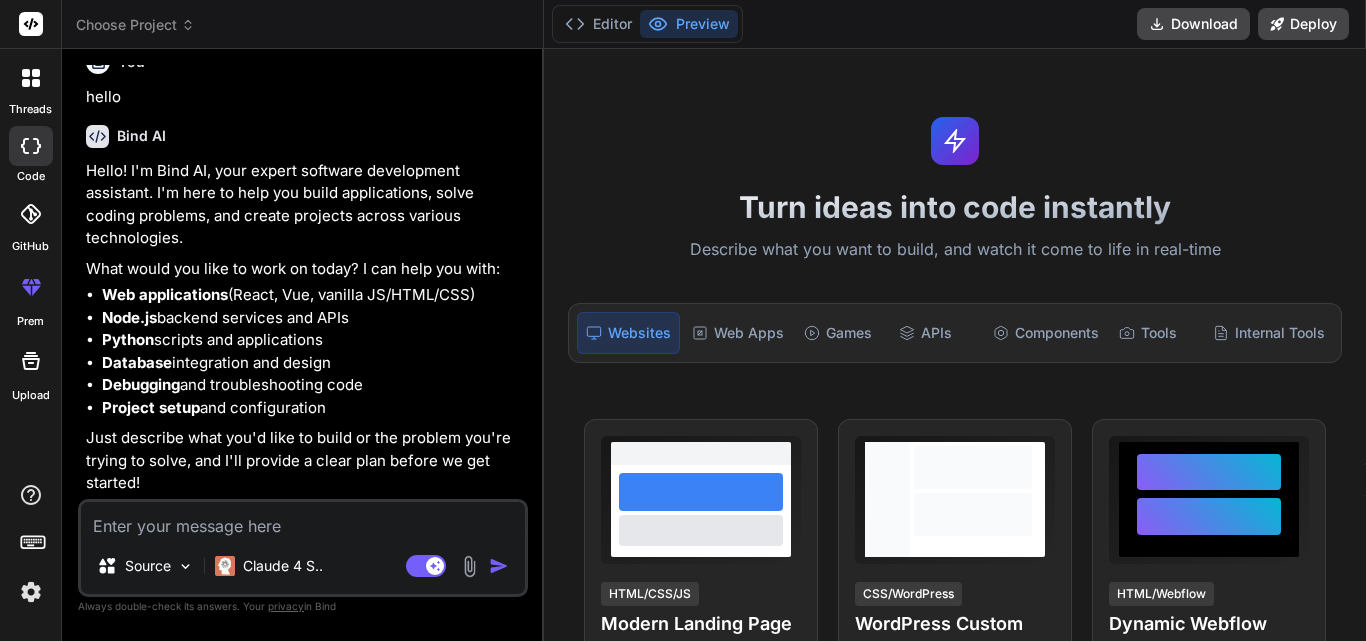 type on "x" 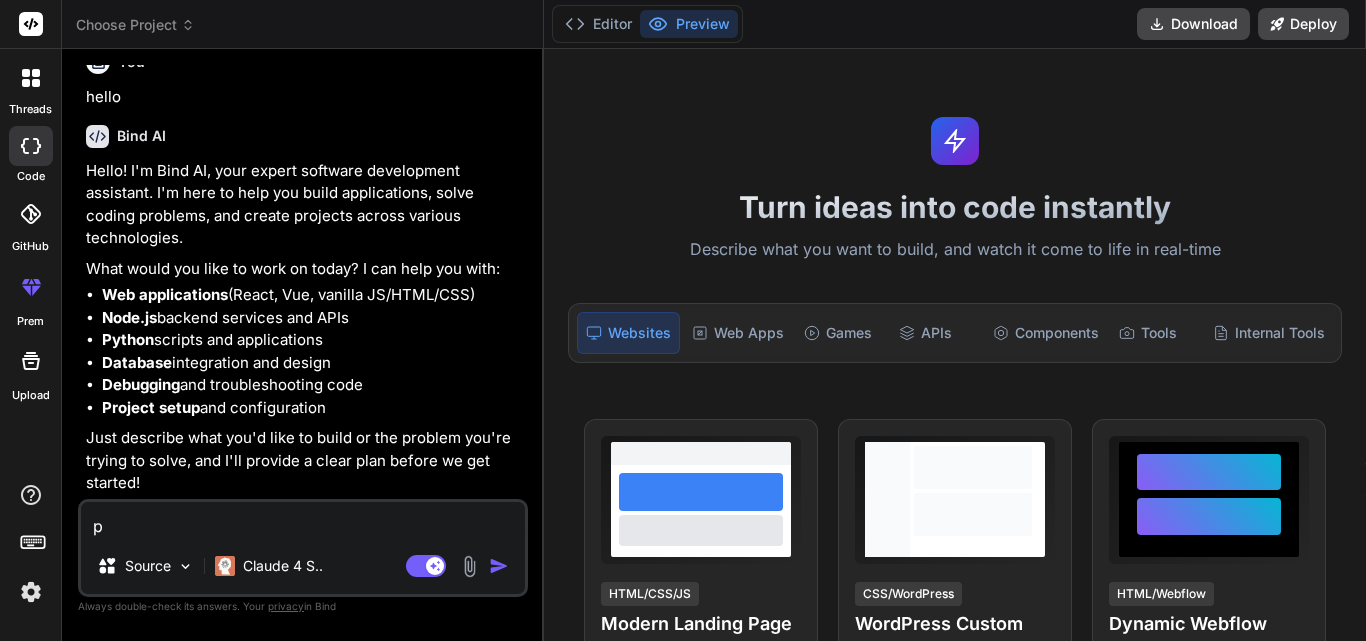 type on "pr" 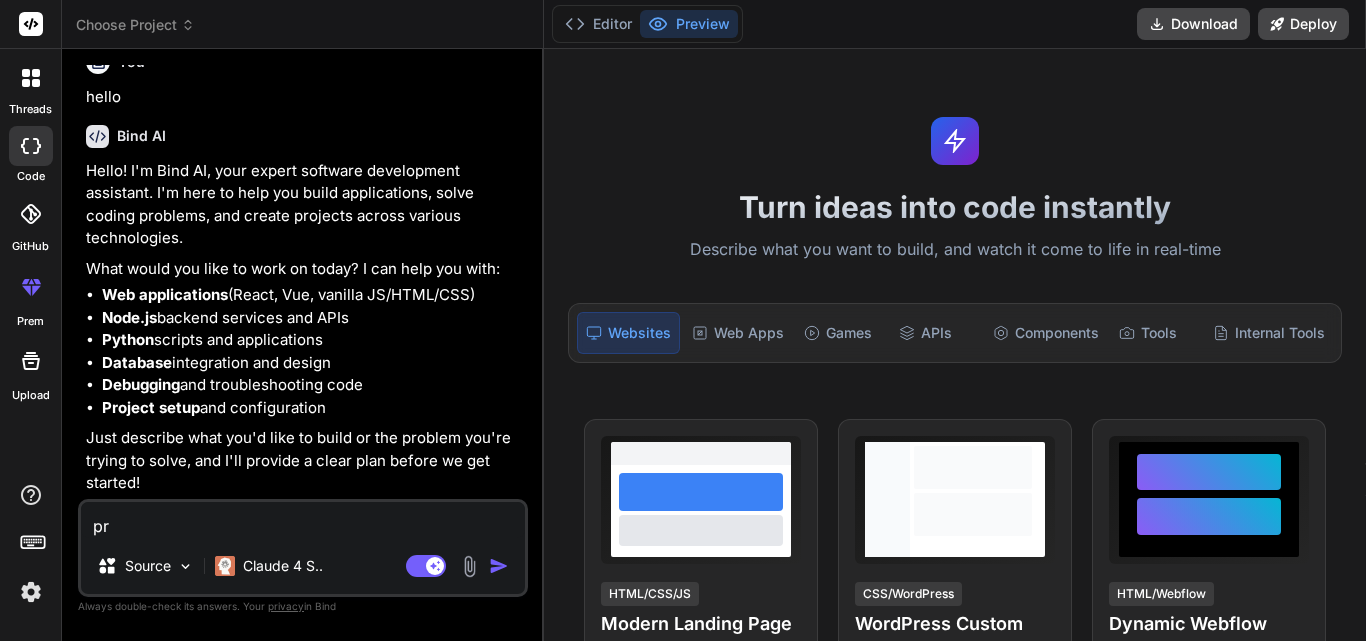 type on "x" 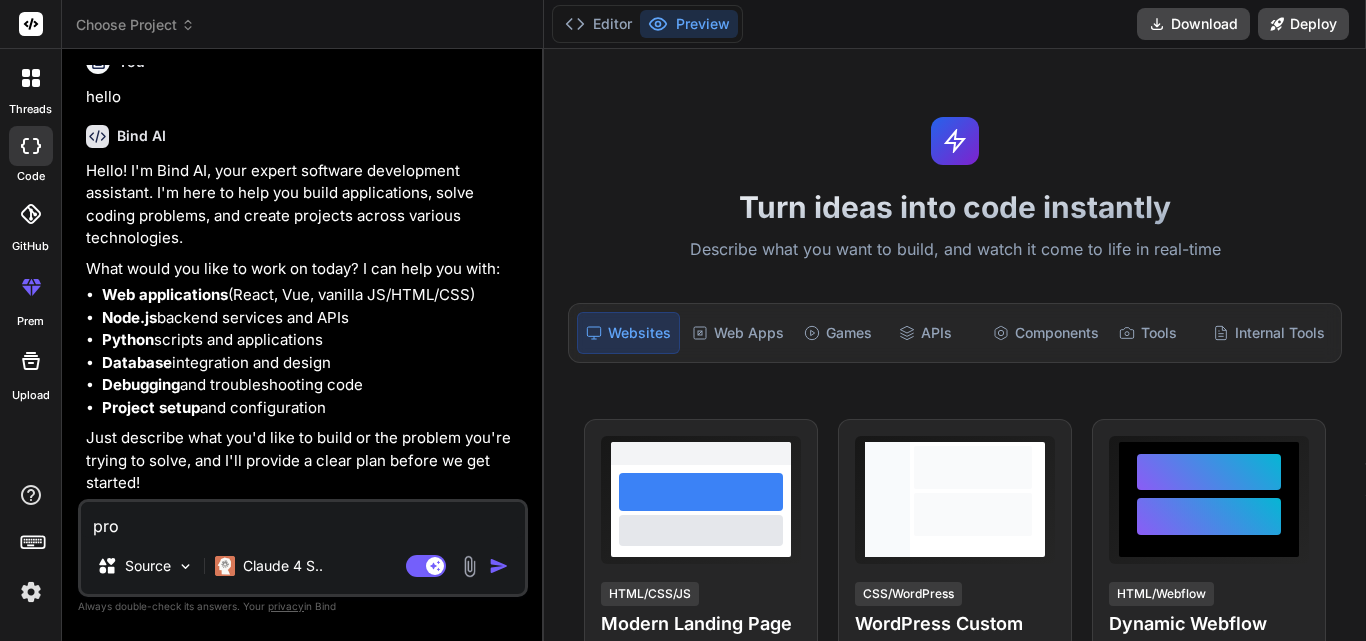 type on "prov" 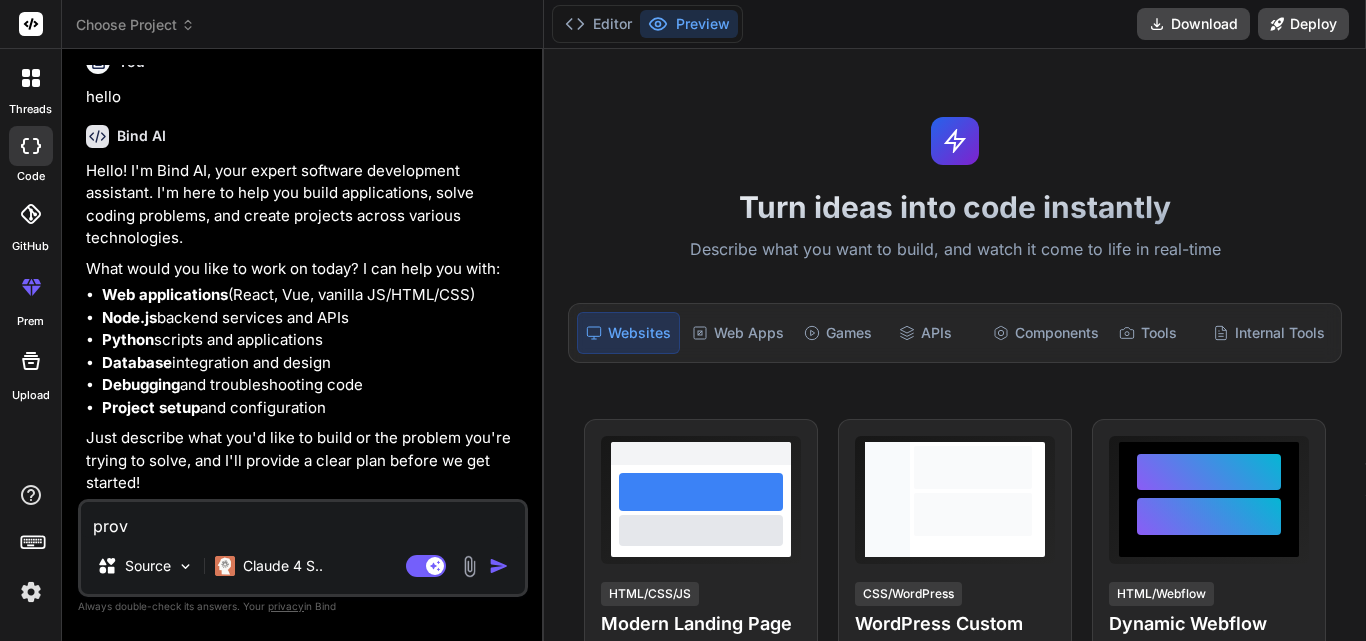type on "provi" 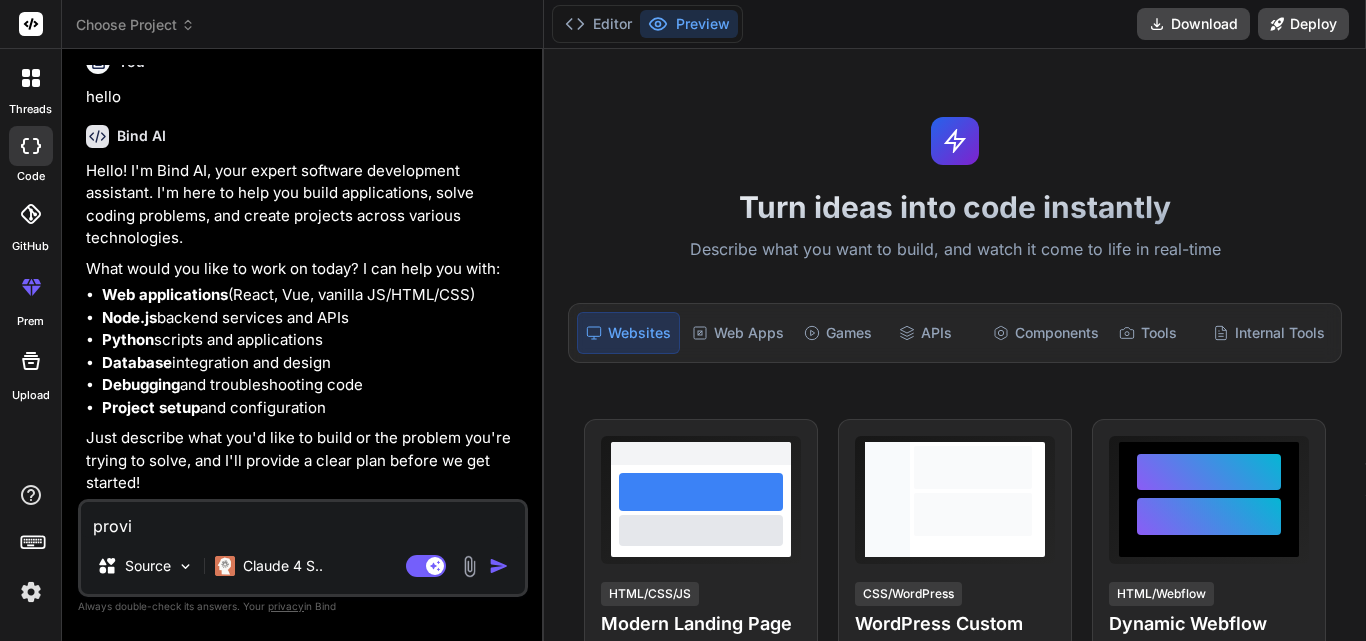 type on "provid" 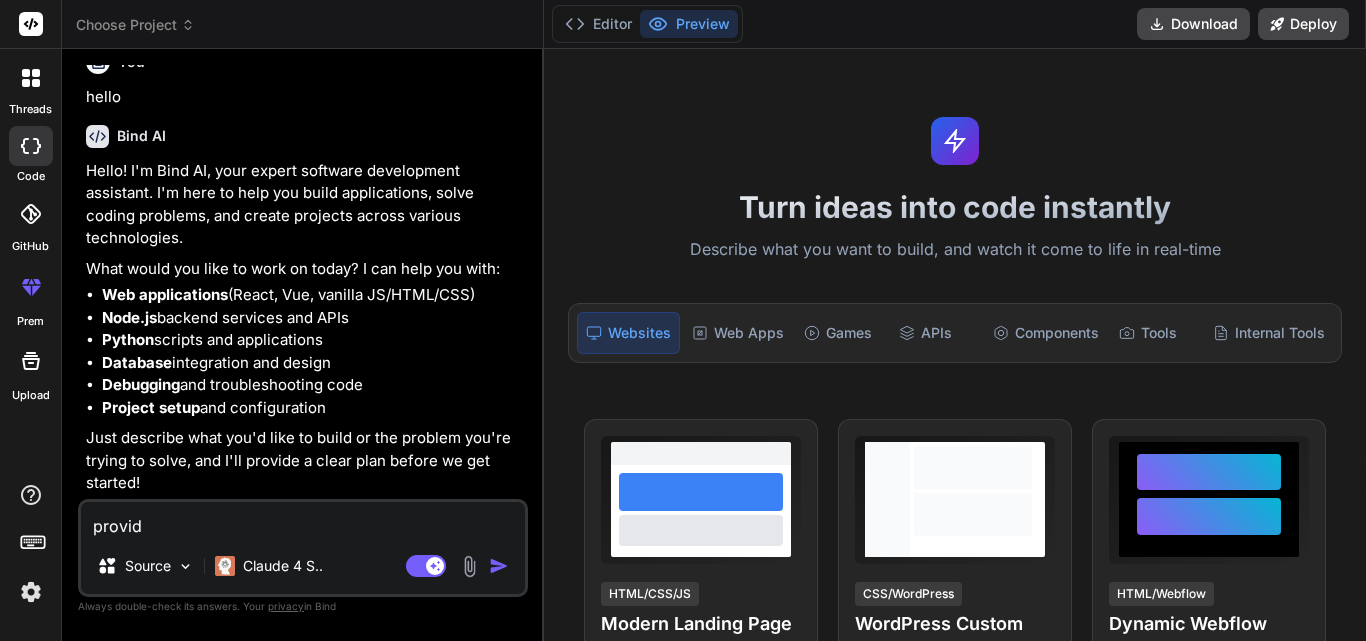 type on "provide" 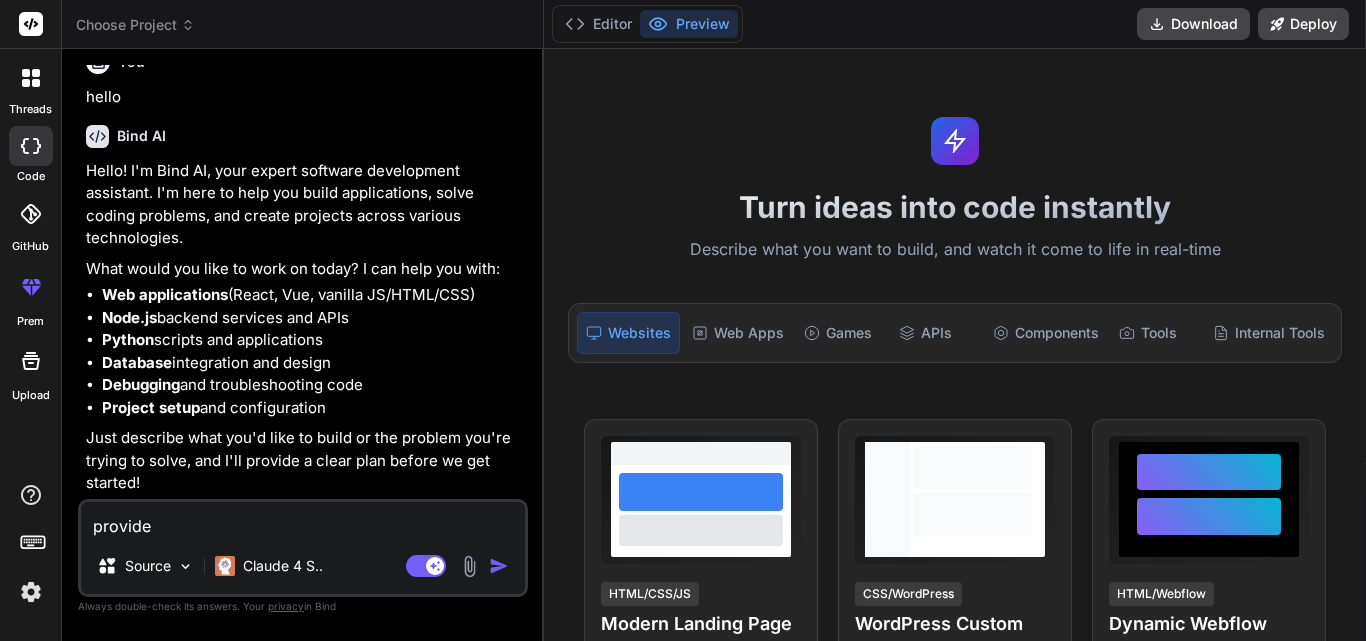 type on "provide" 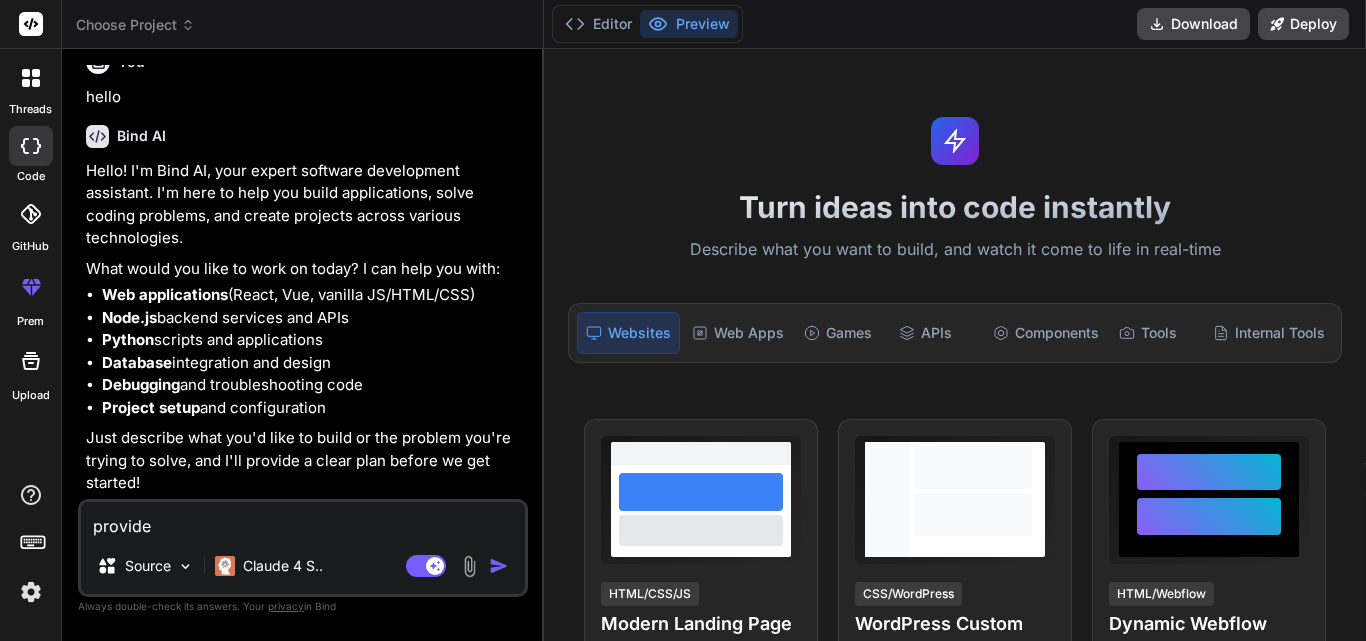 type on "provide c" 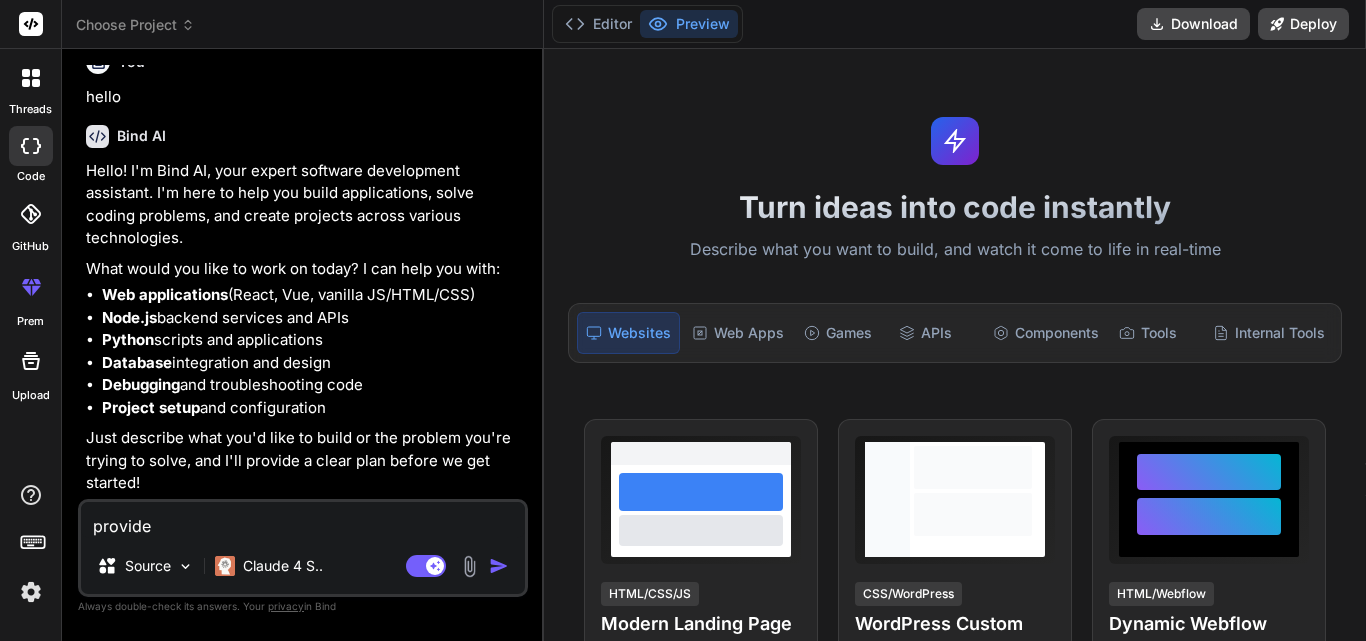 type on "x" 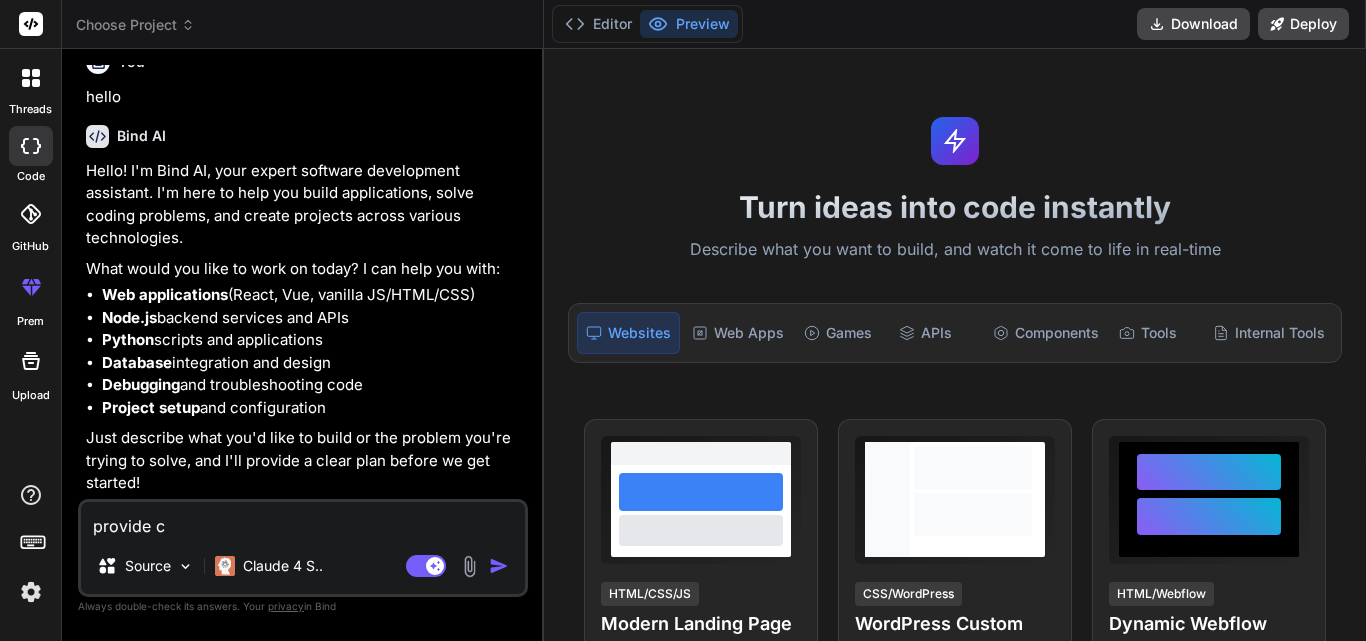 type on "provide co" 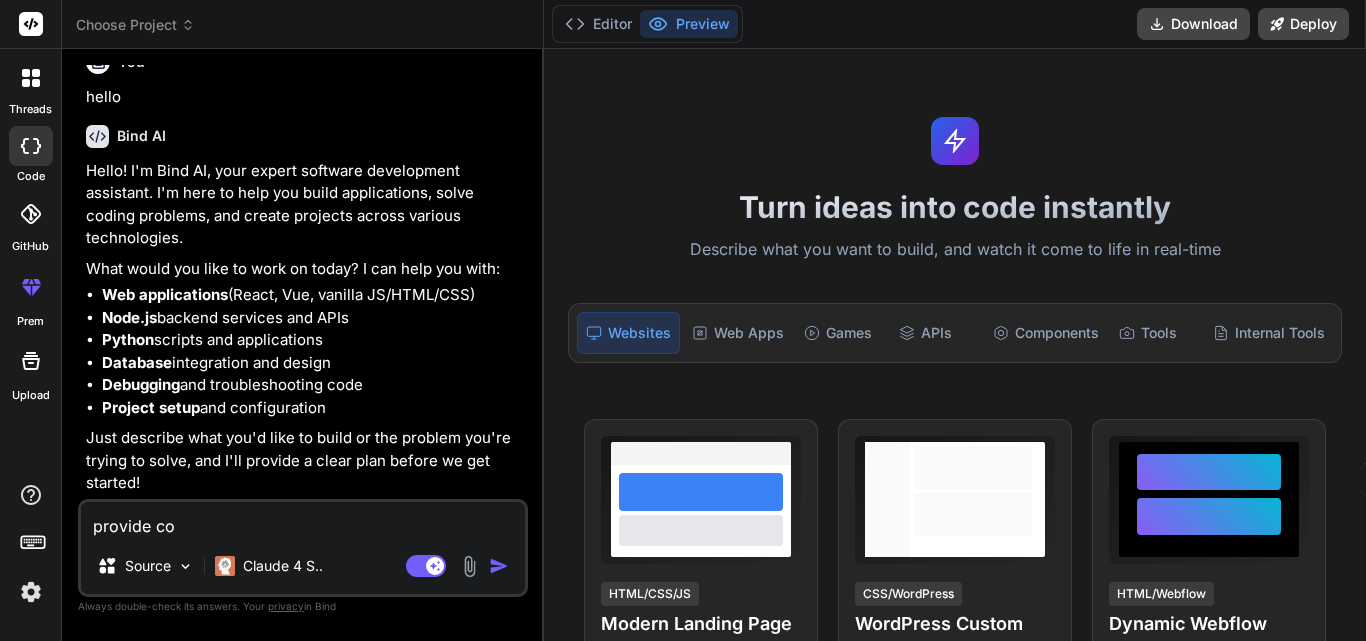 type on "provide cod" 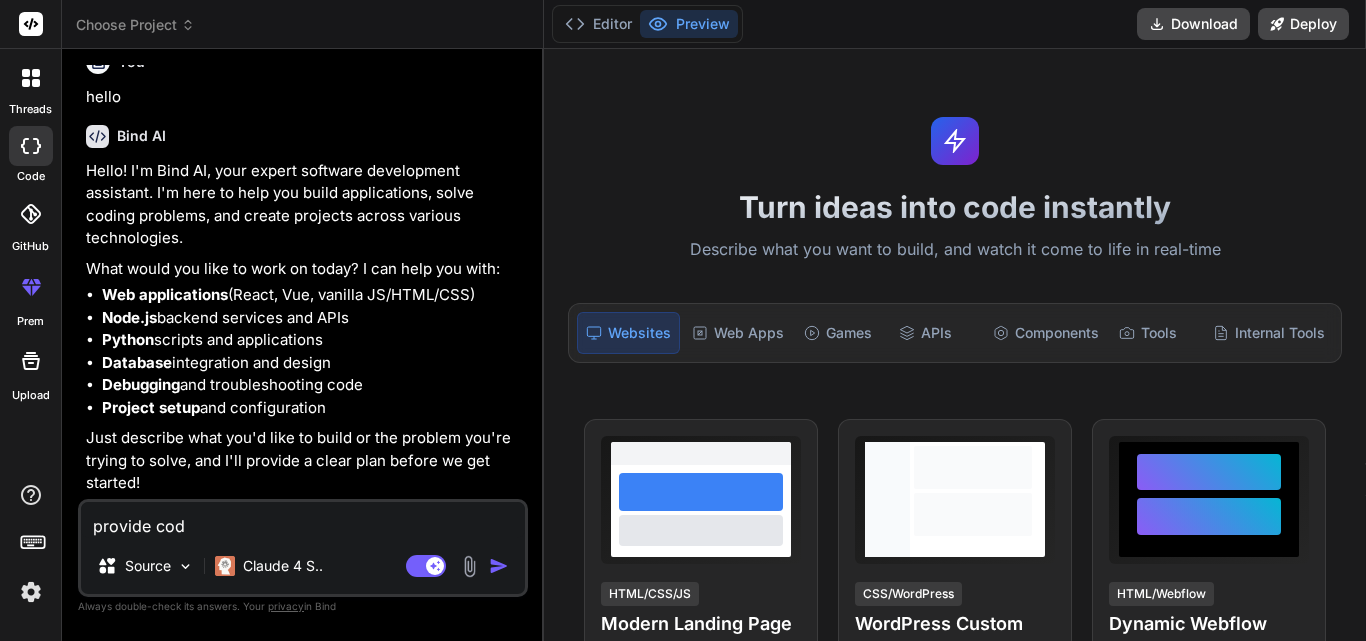 type on "provide code" 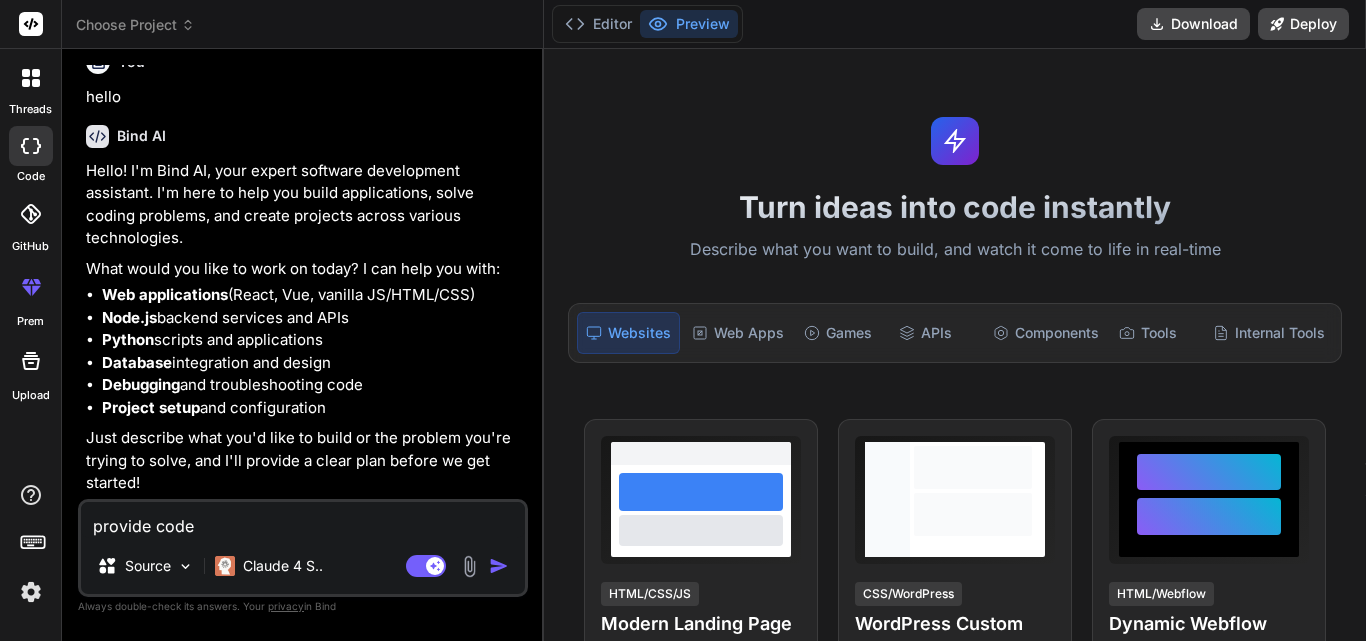 type on "provide code" 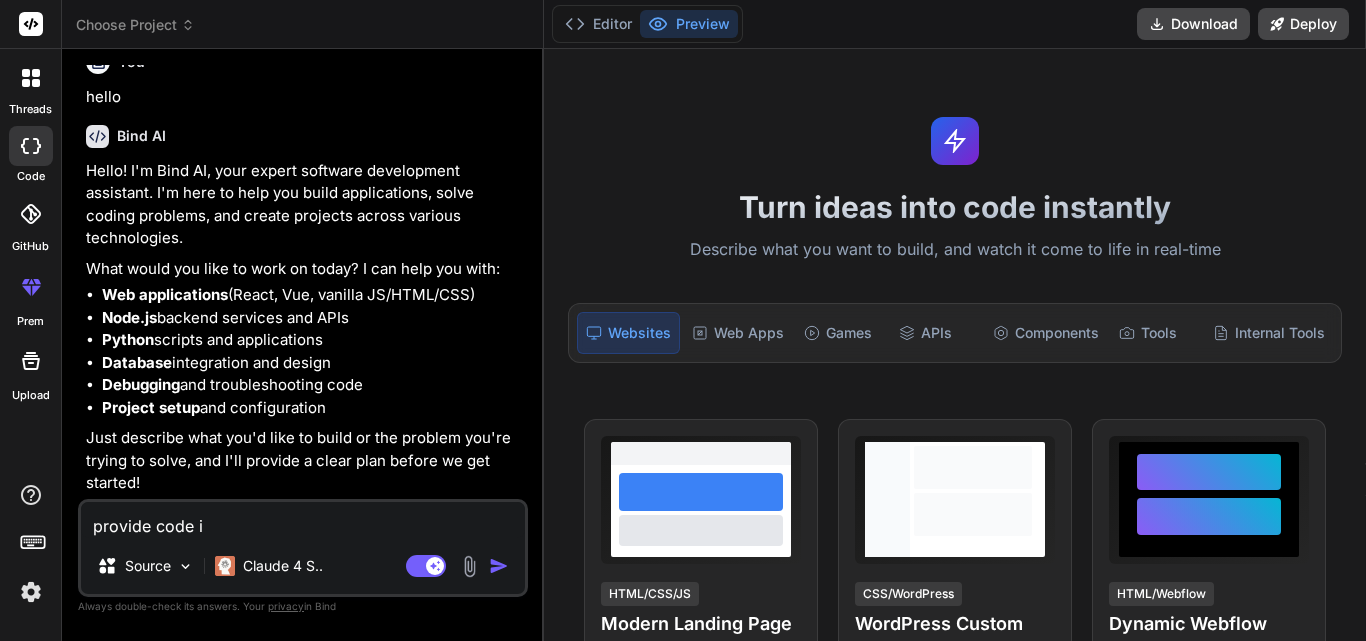 type on "provide code in" 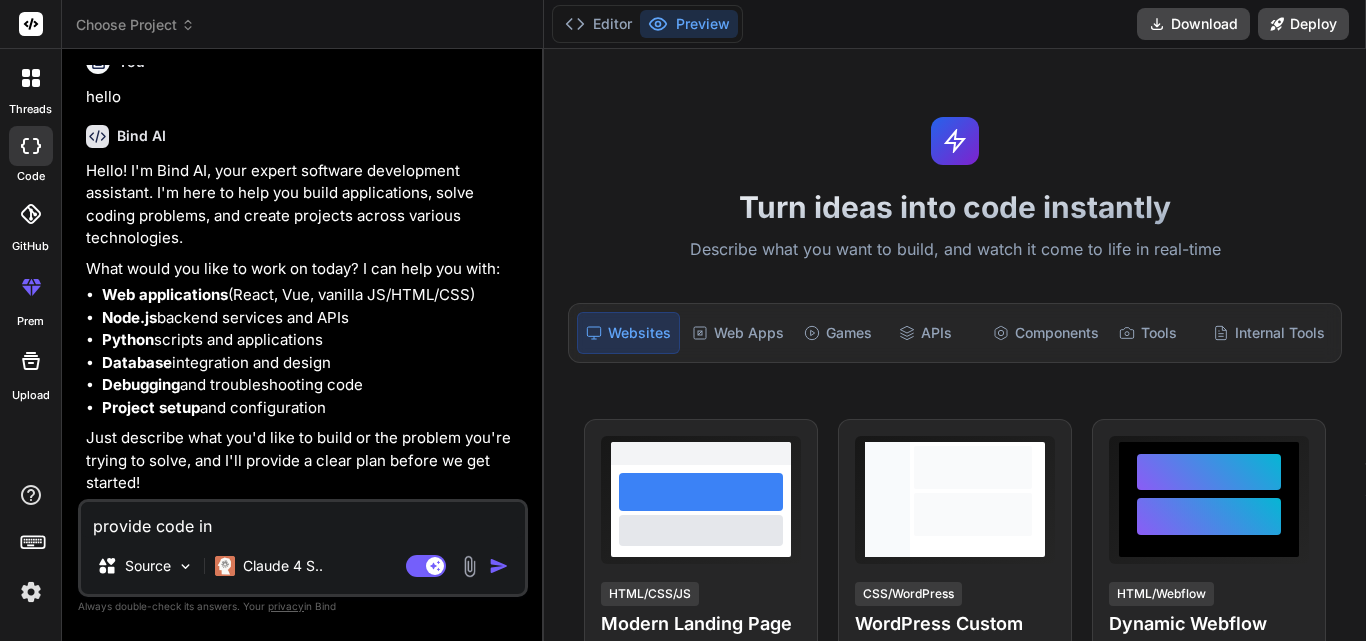 type on "provide code in" 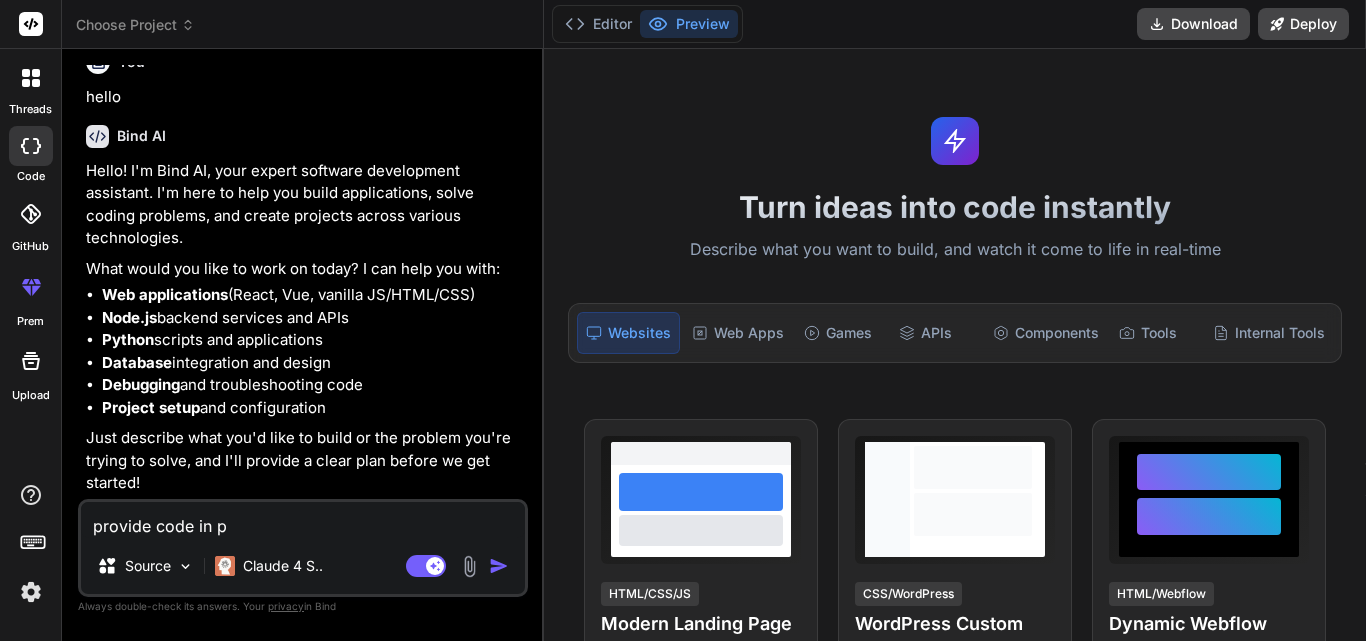 type on "x" 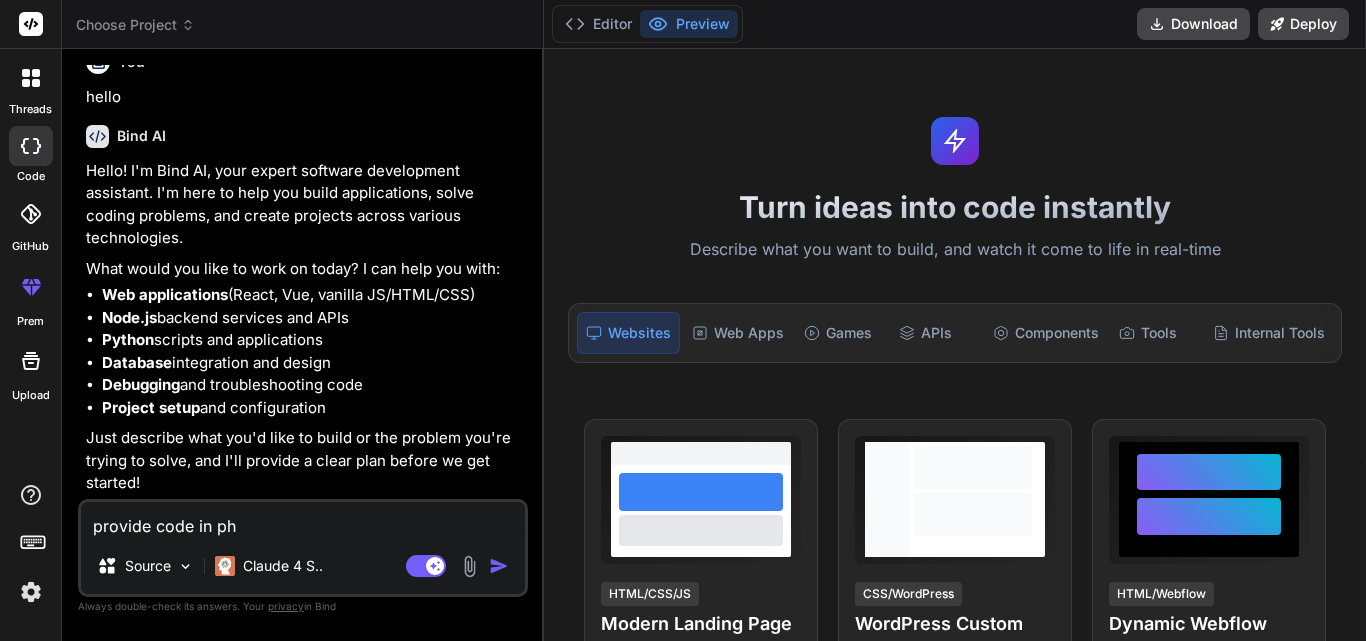 type on "provide code in php" 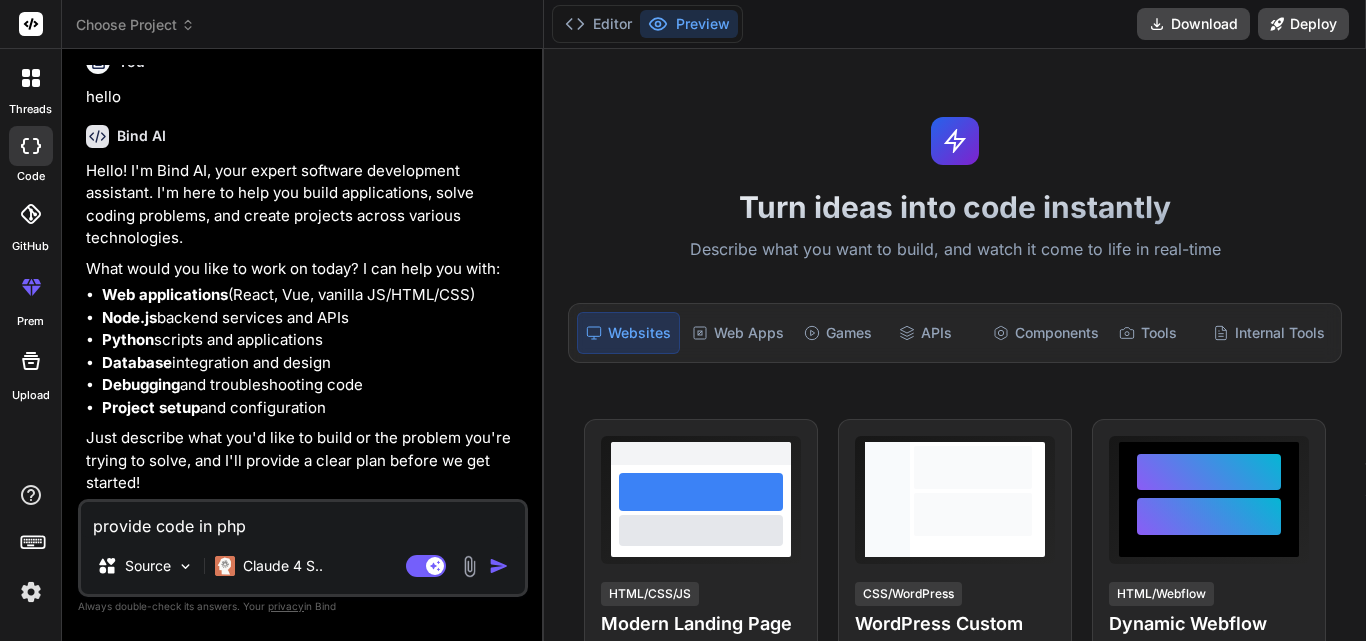 type on "provide code in php" 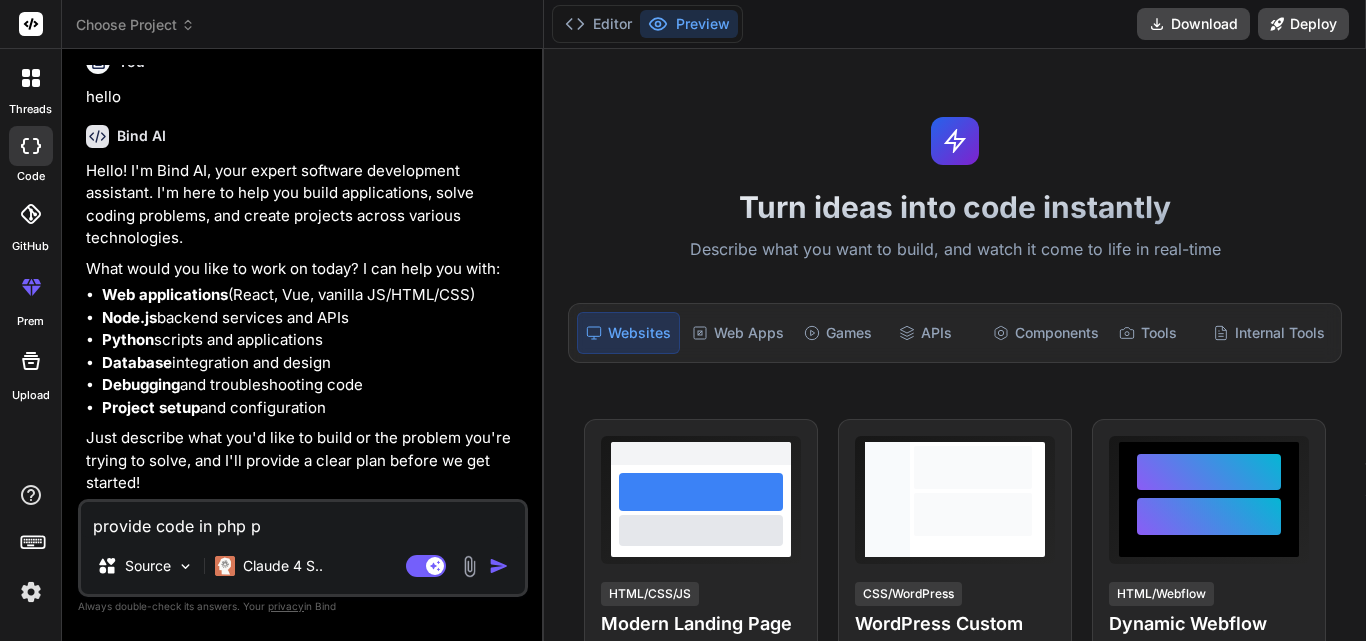 type on "provide code in php pr" 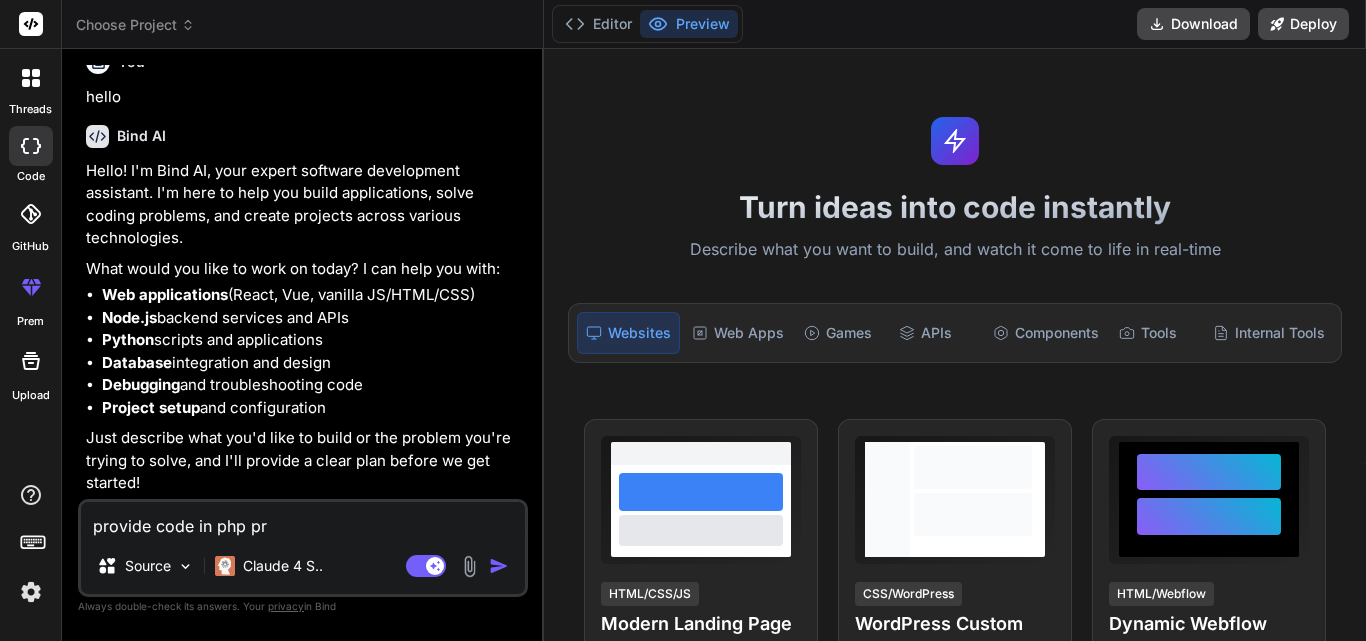 type on "provide code in php pri" 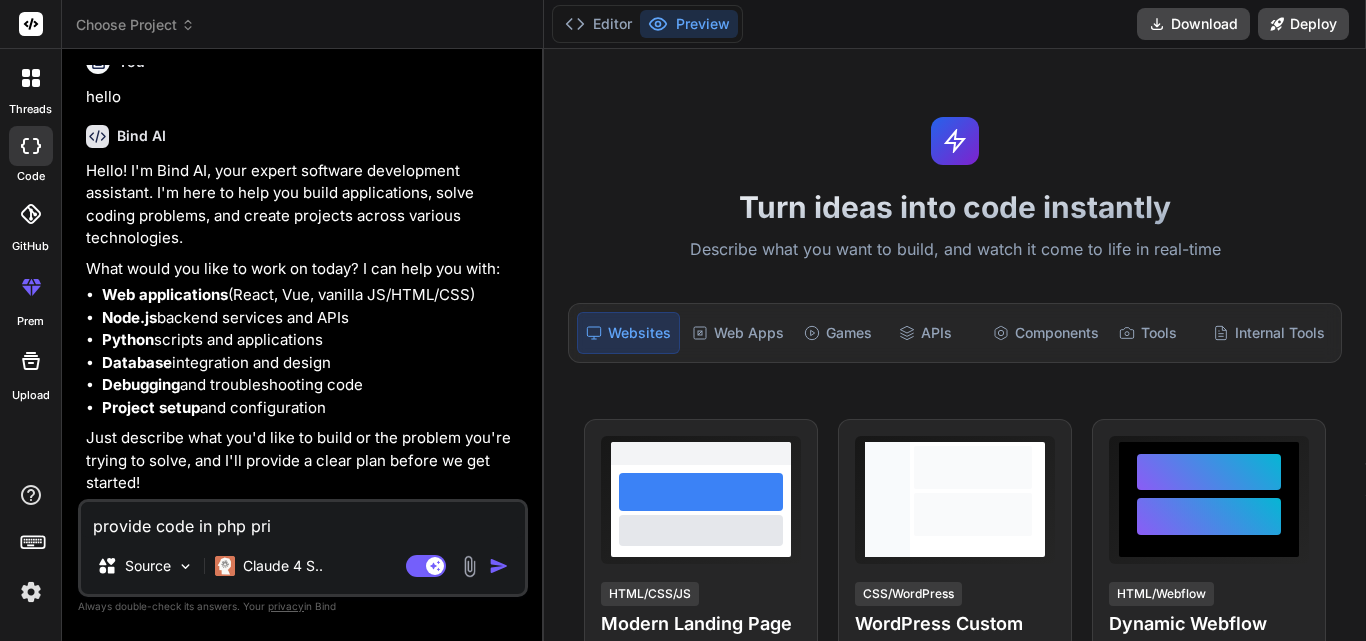 type on "provide code in php print" 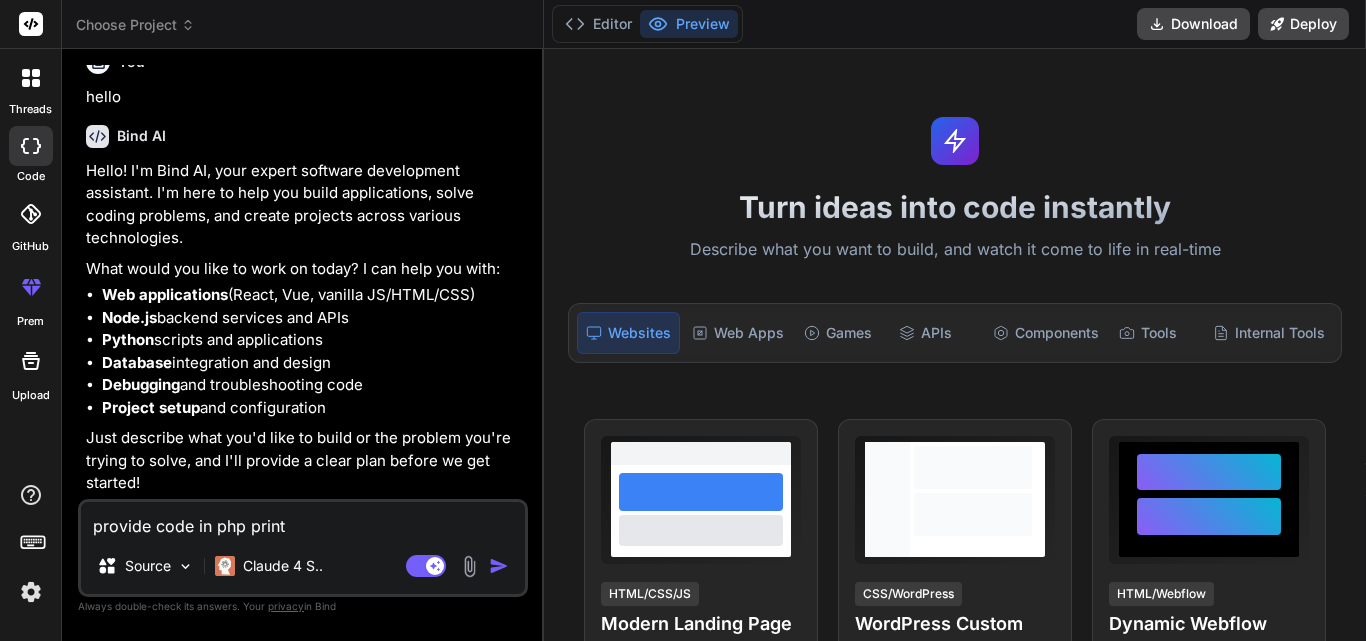 type on "provide code in php print" 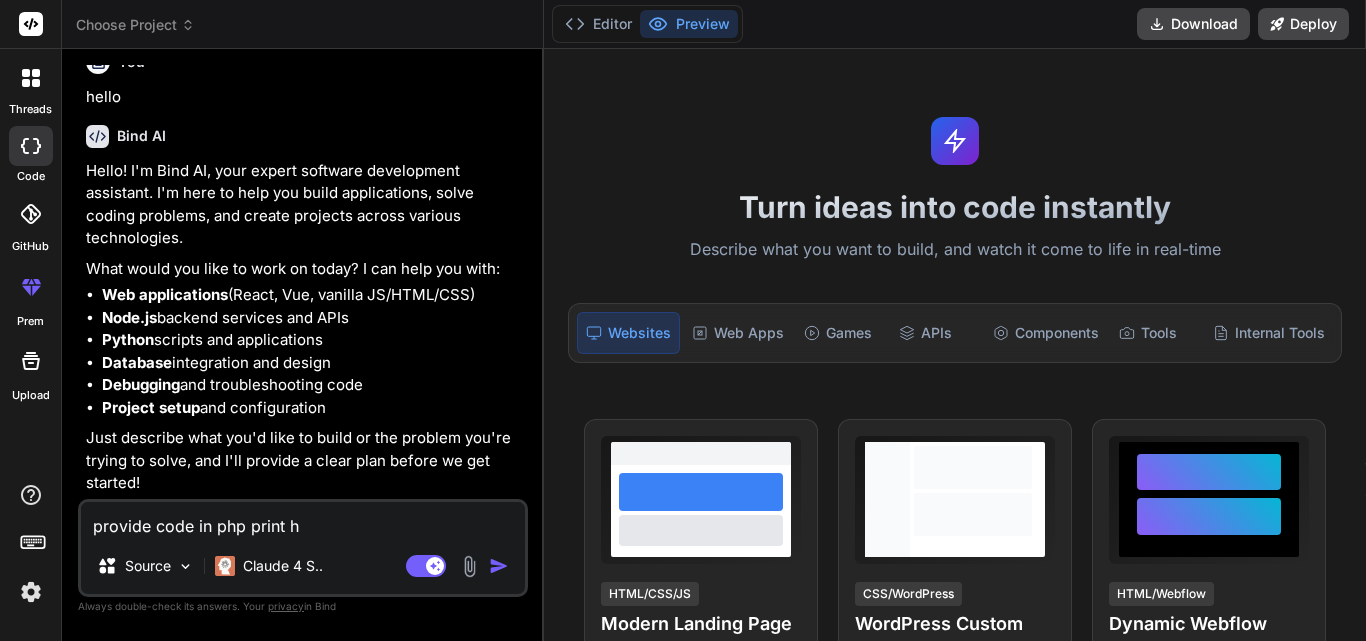 type on "provide code in php print hi" 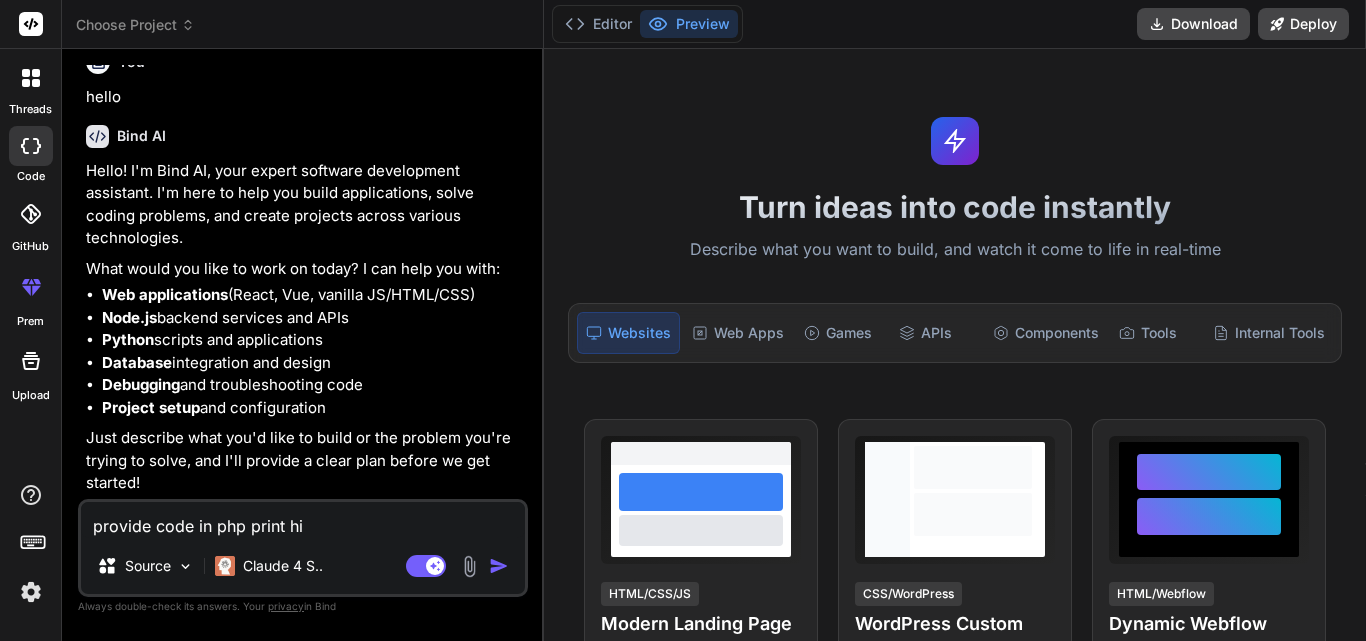 type on "provide code in php print hii" 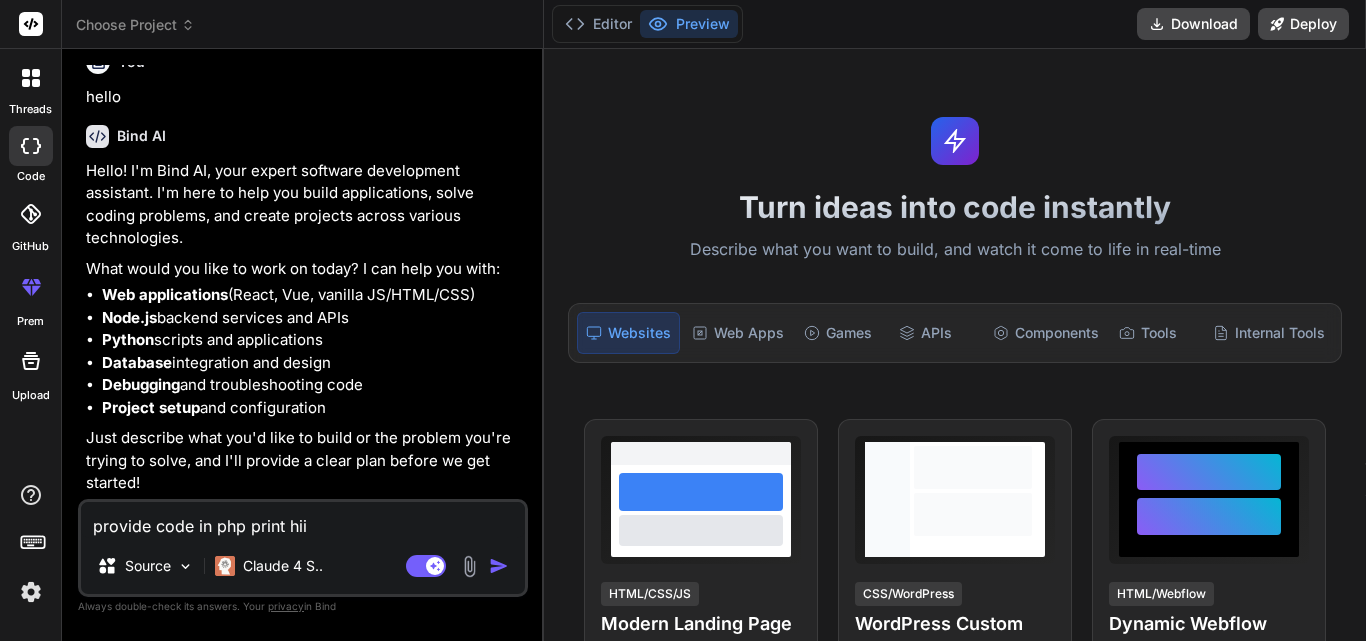 type on "x" 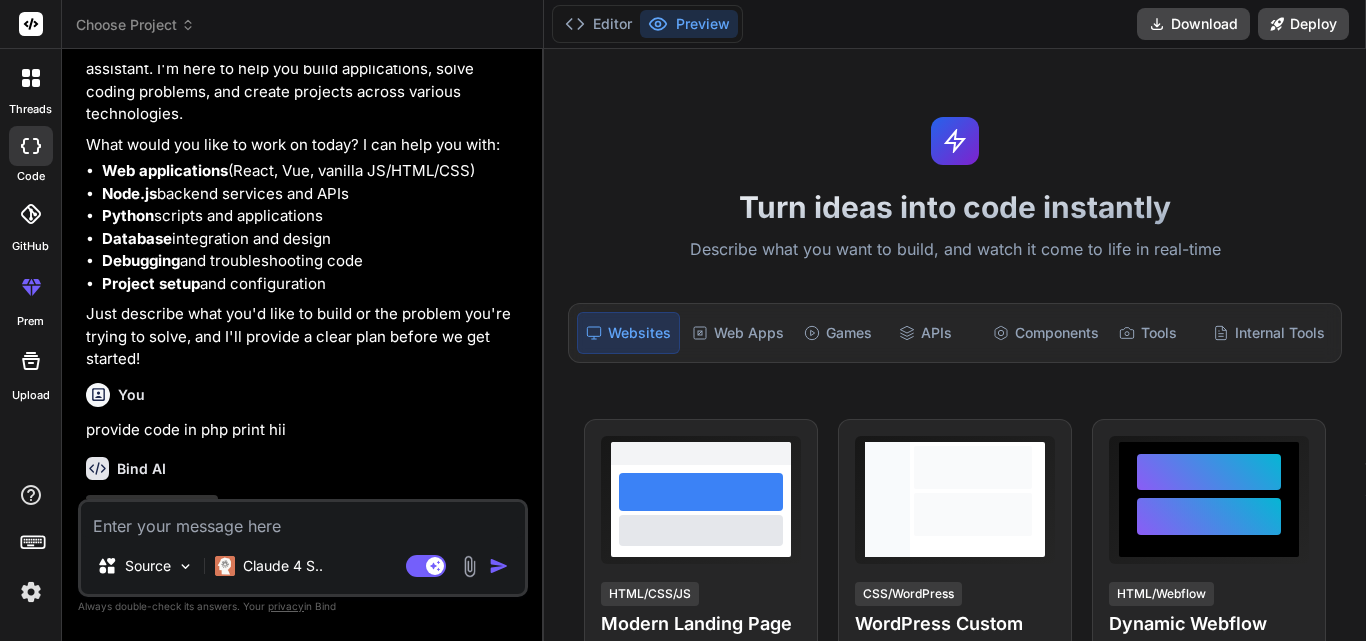 scroll, scrollTop: 230, scrollLeft: 0, axis: vertical 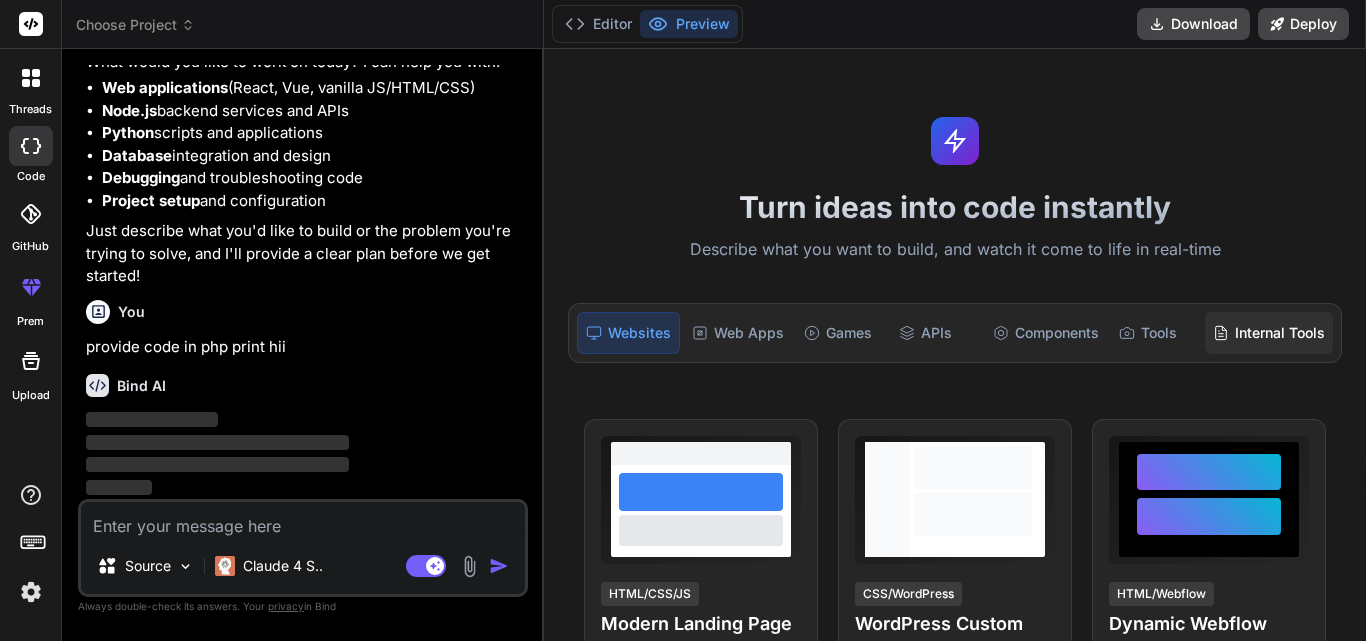 type 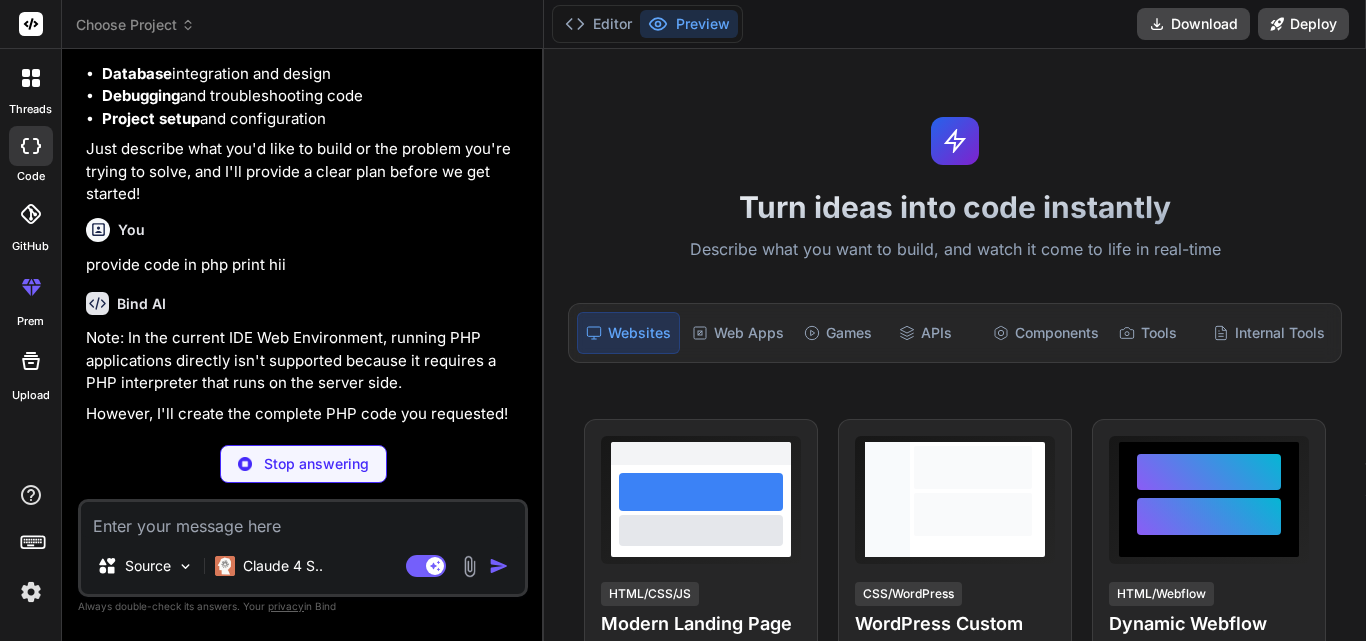 scroll, scrollTop: 335, scrollLeft: 0, axis: vertical 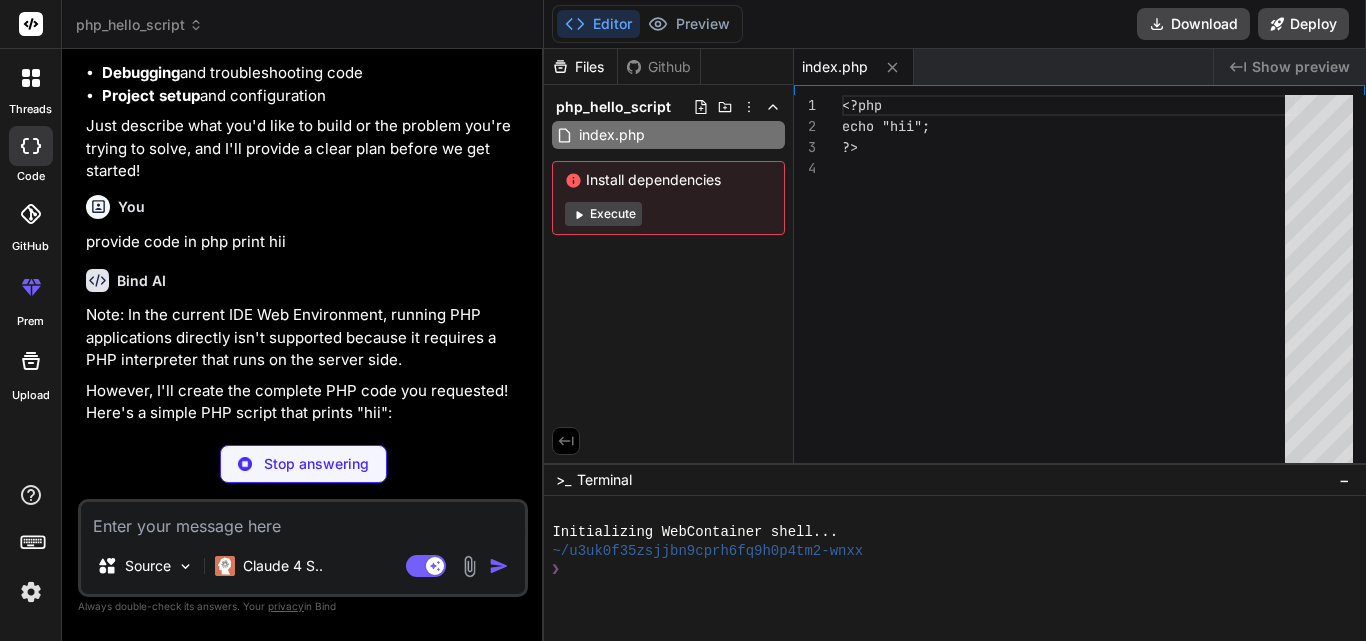 type on "x" 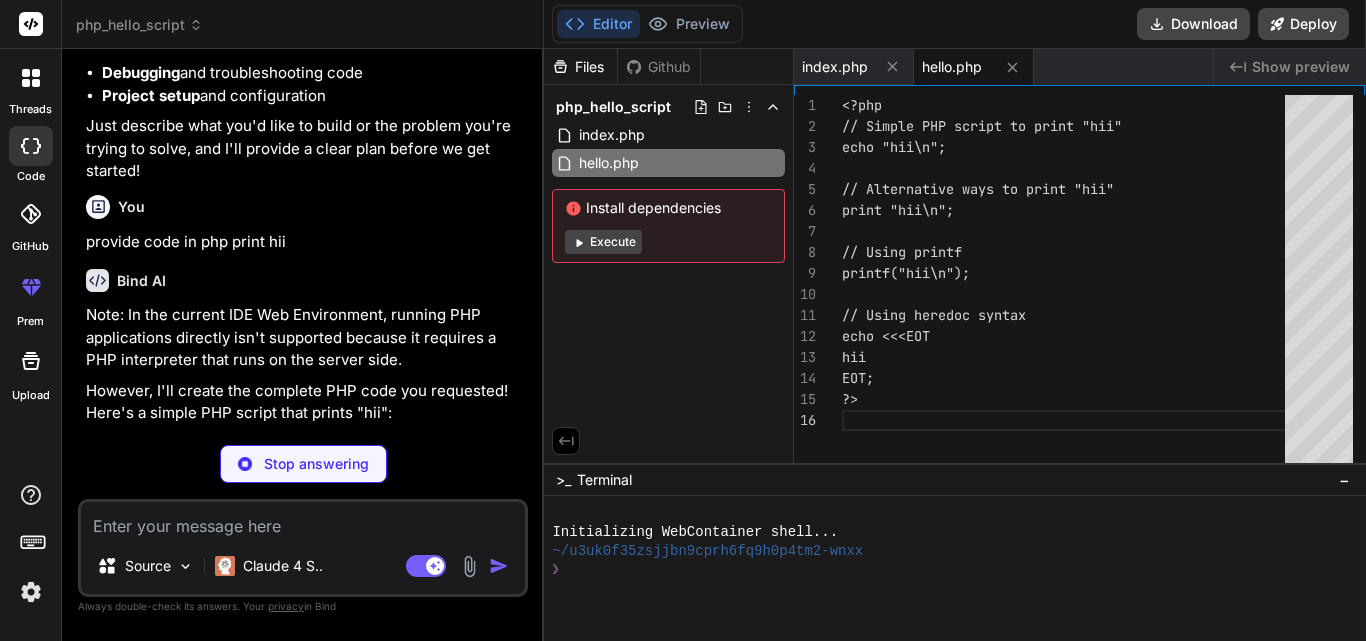 type on "x" 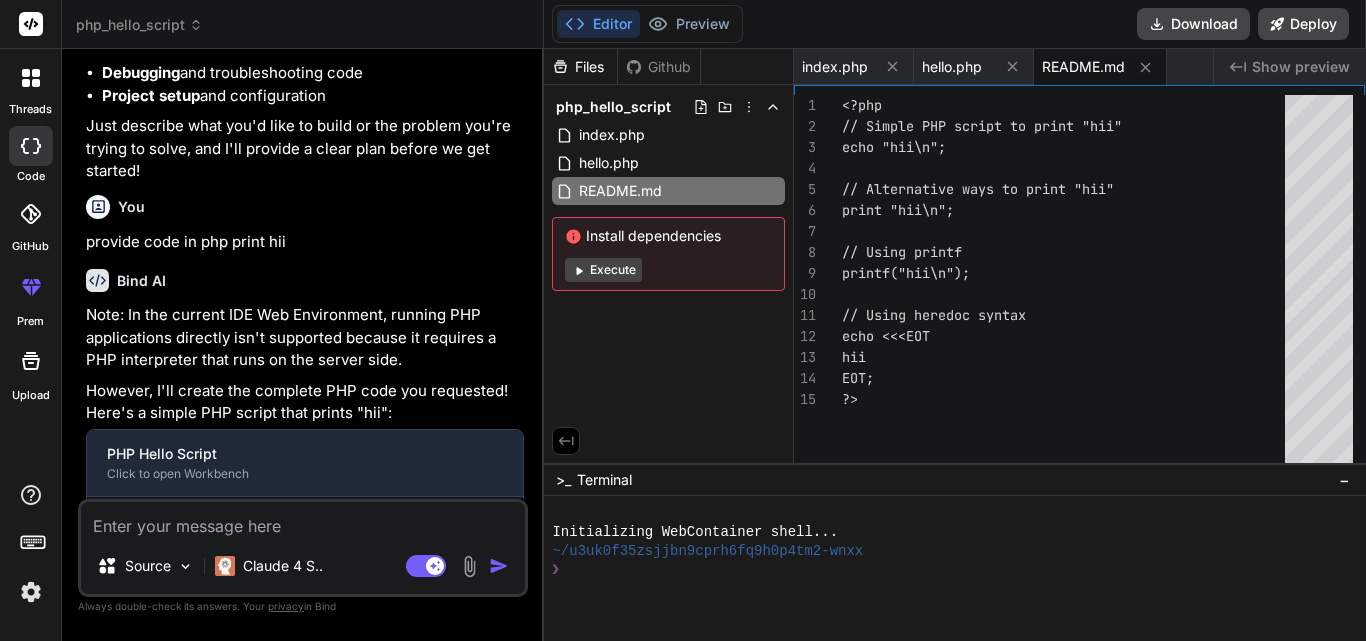 type on "x" 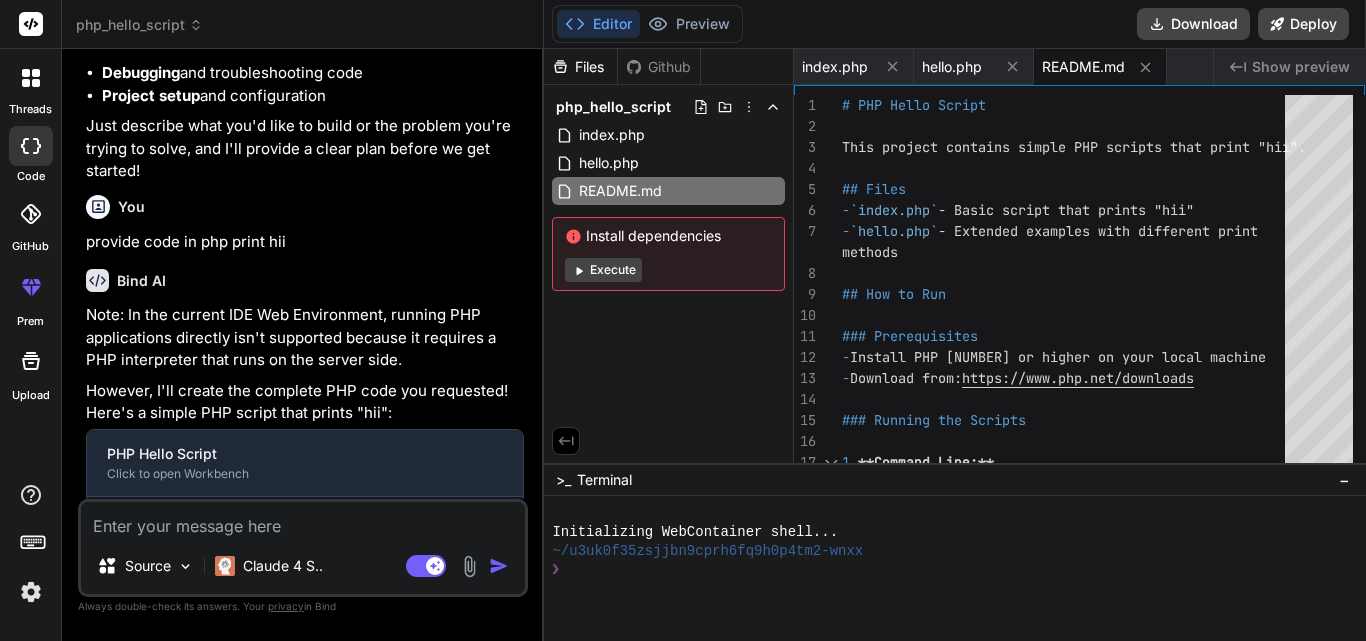 click at bounding box center (303, 520) 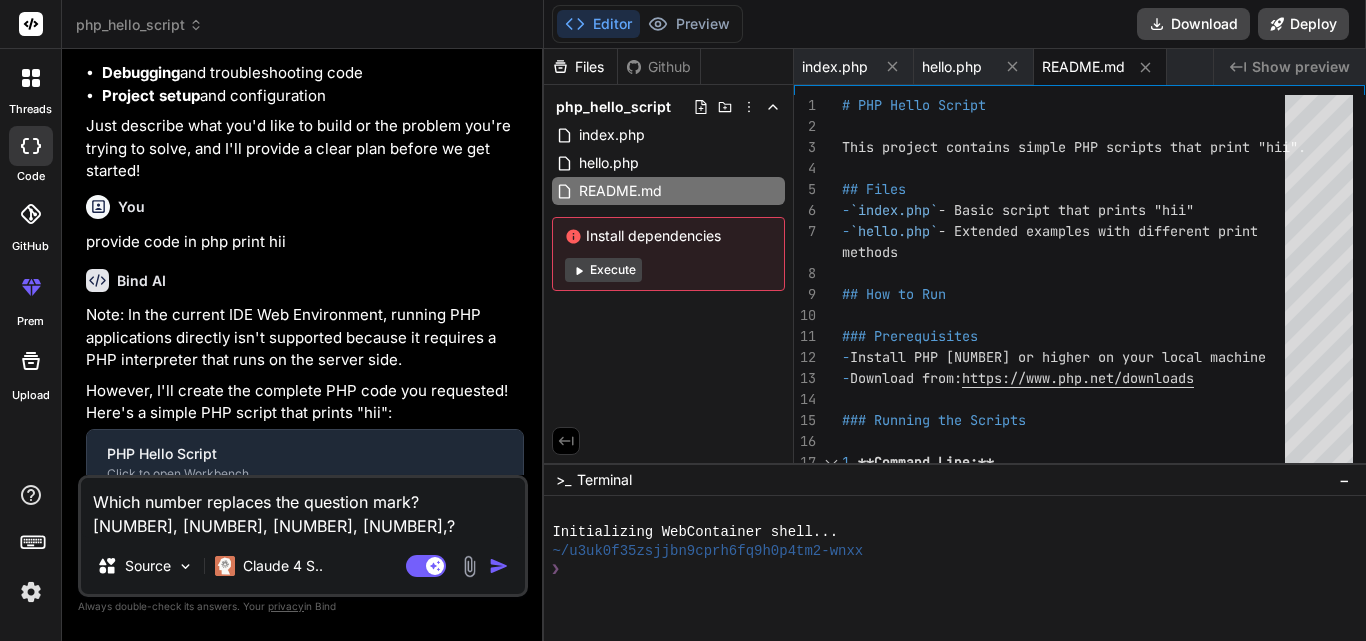 type on "x" 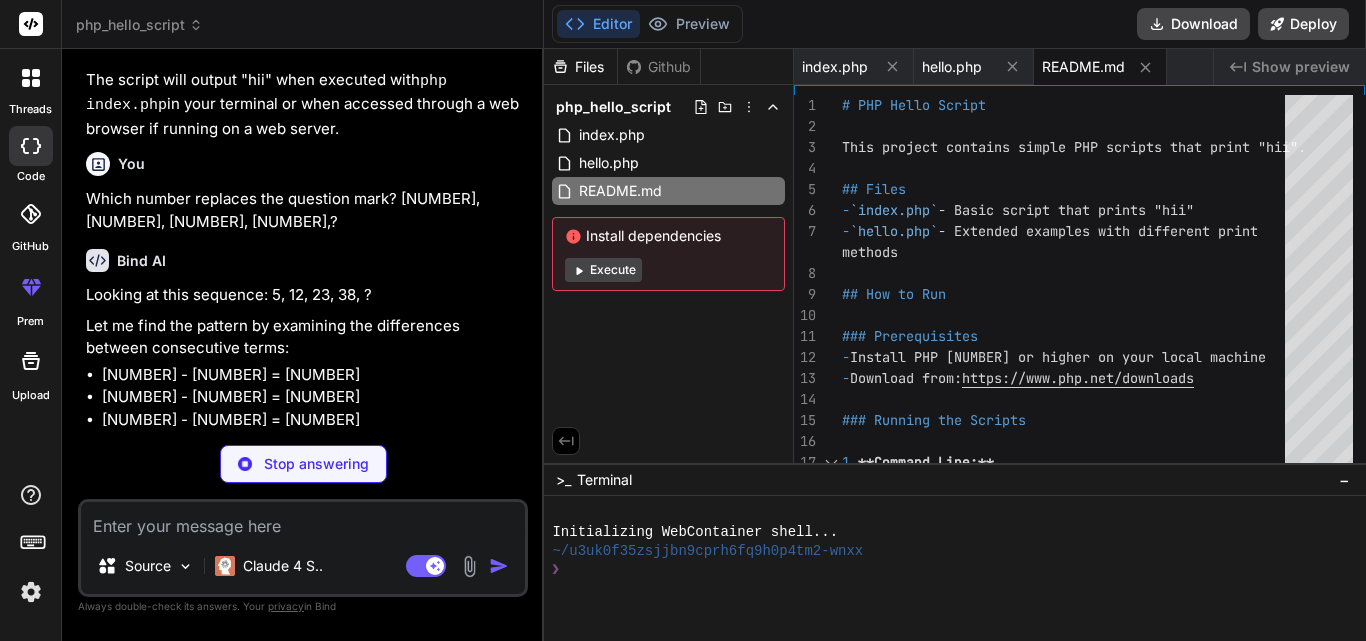 scroll, scrollTop: 1042, scrollLeft: 0, axis: vertical 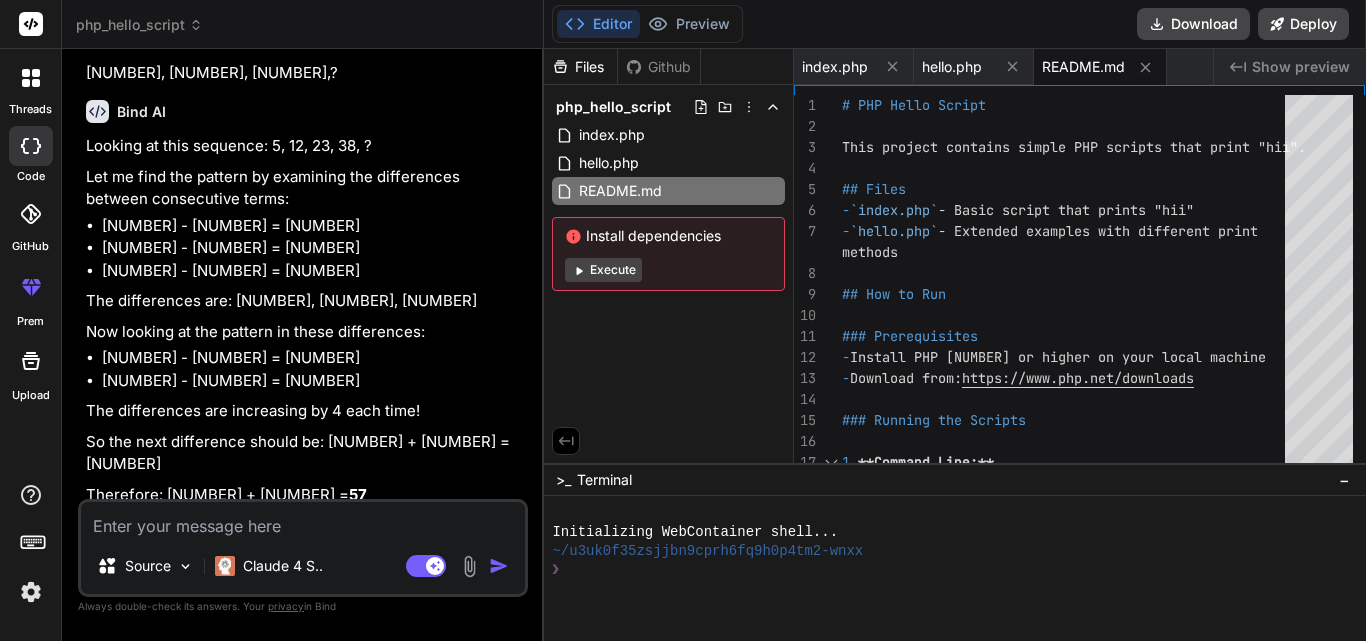 type on "x" 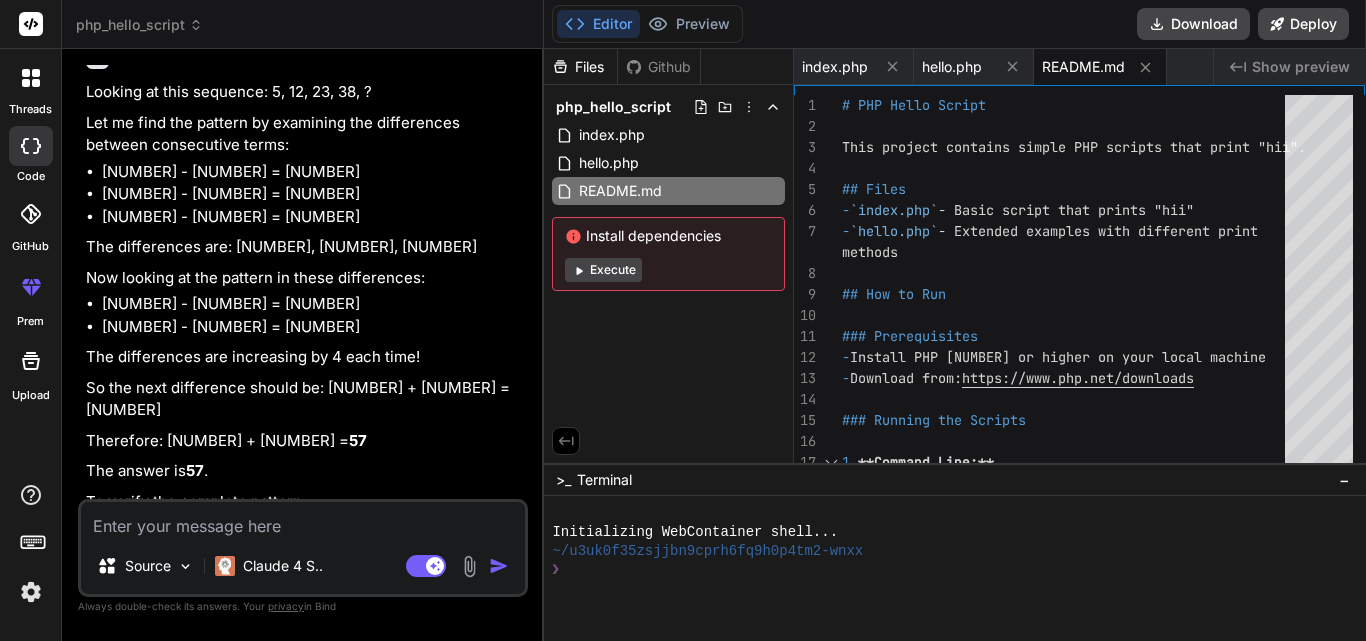 scroll, scrollTop: 1242, scrollLeft: 0, axis: vertical 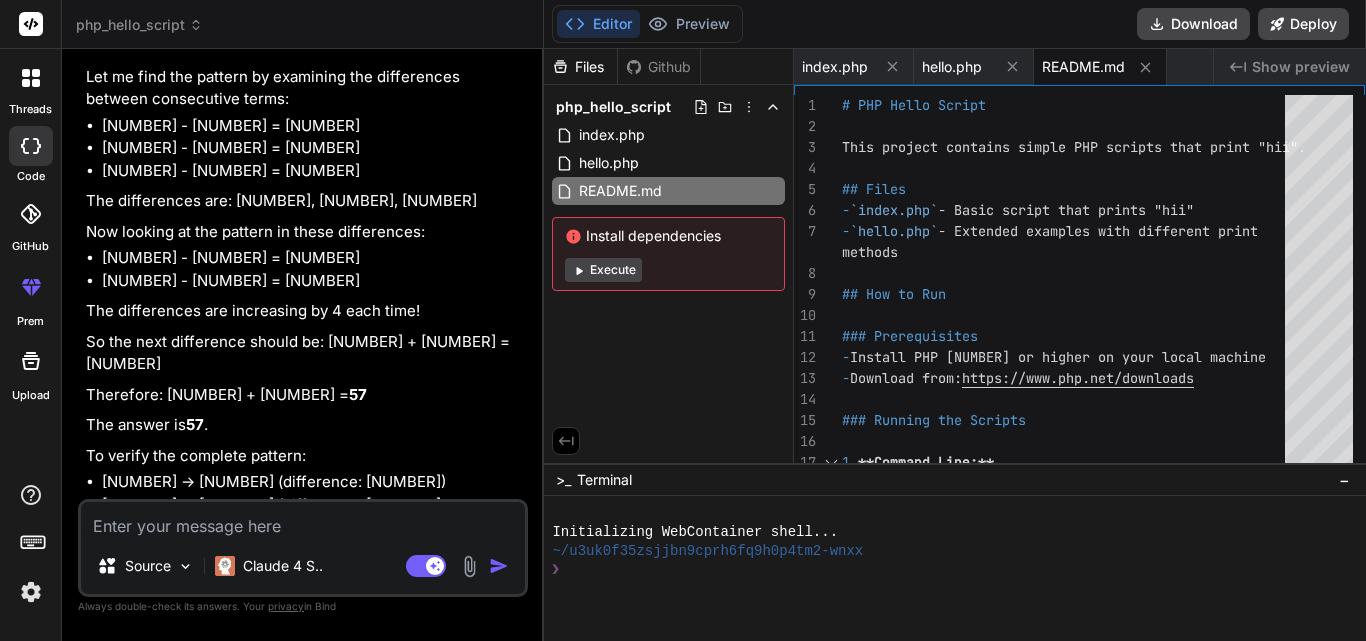 click at bounding box center (303, 520) 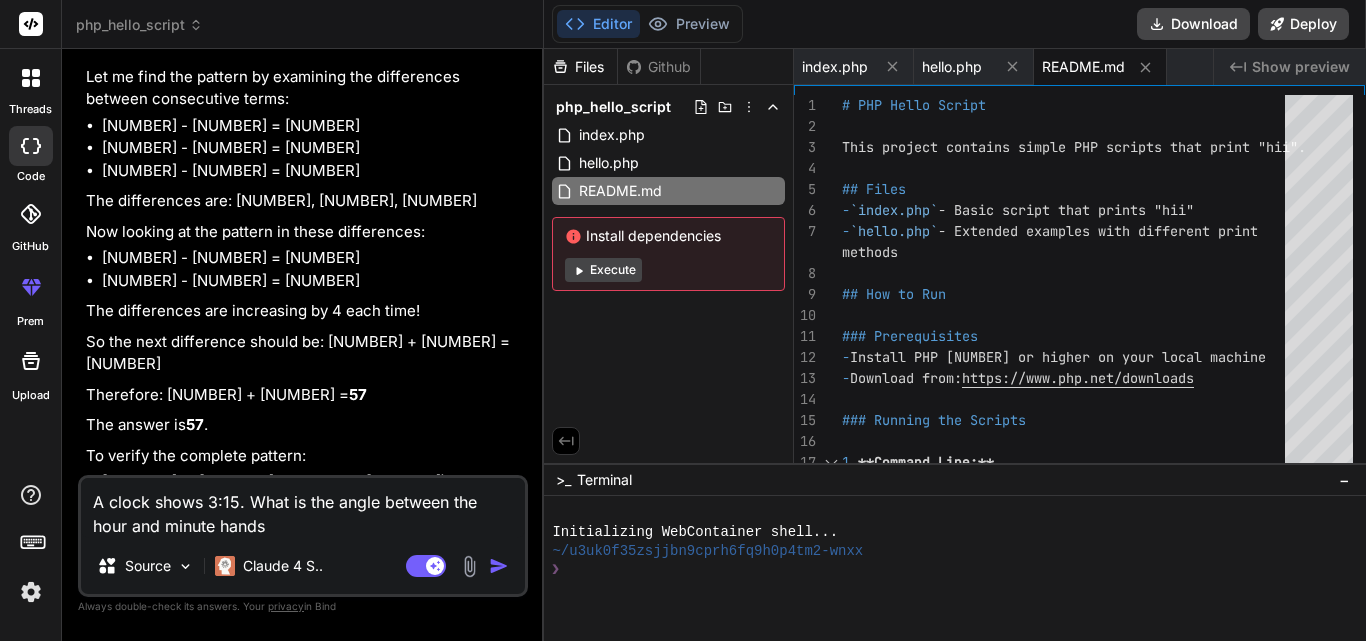 type on "x" 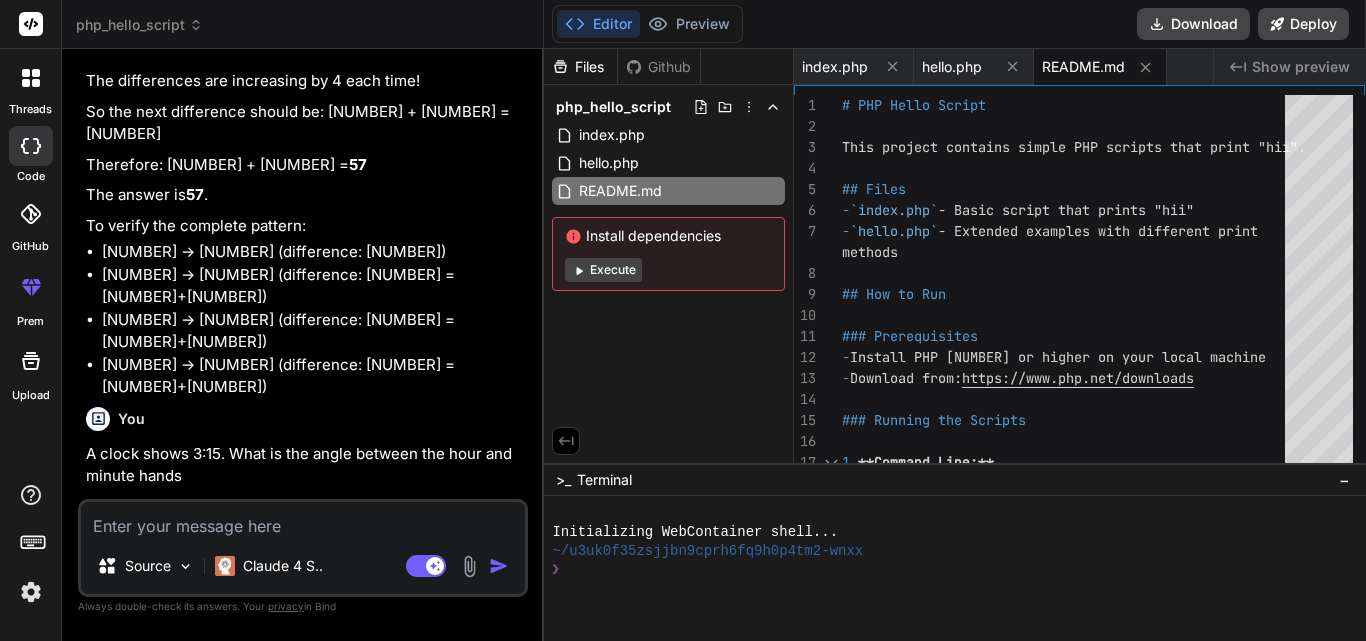 scroll, scrollTop: 1485, scrollLeft: 0, axis: vertical 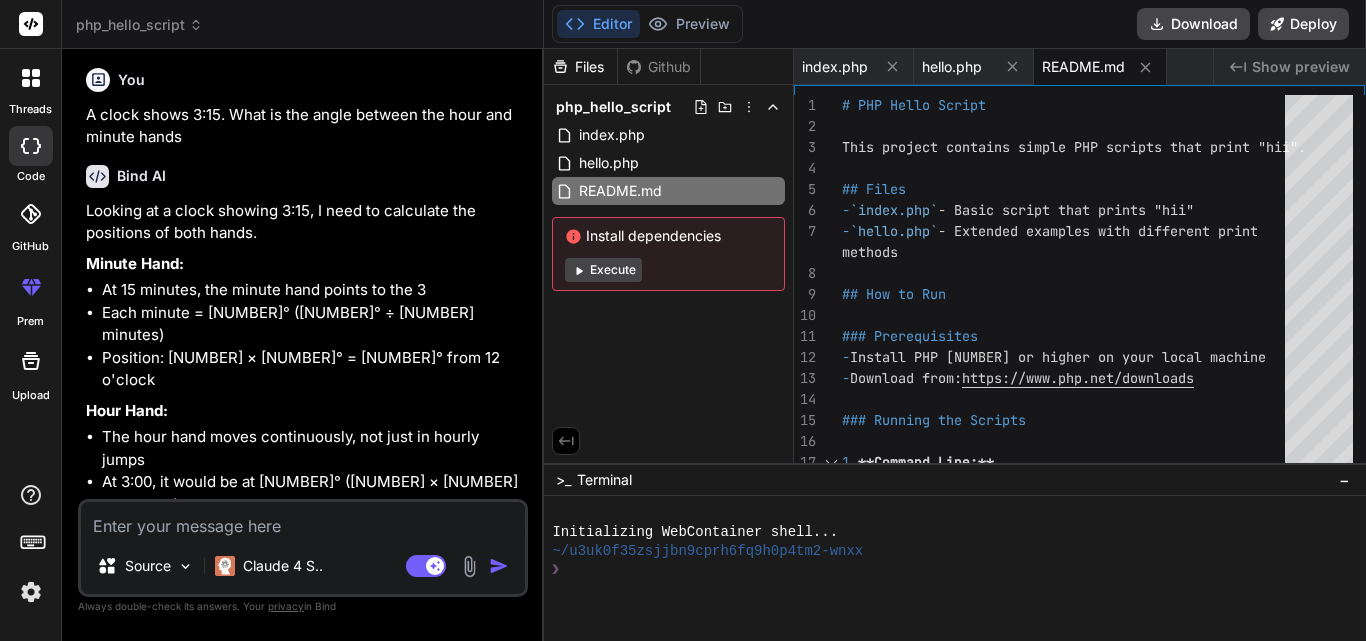 type on "x" 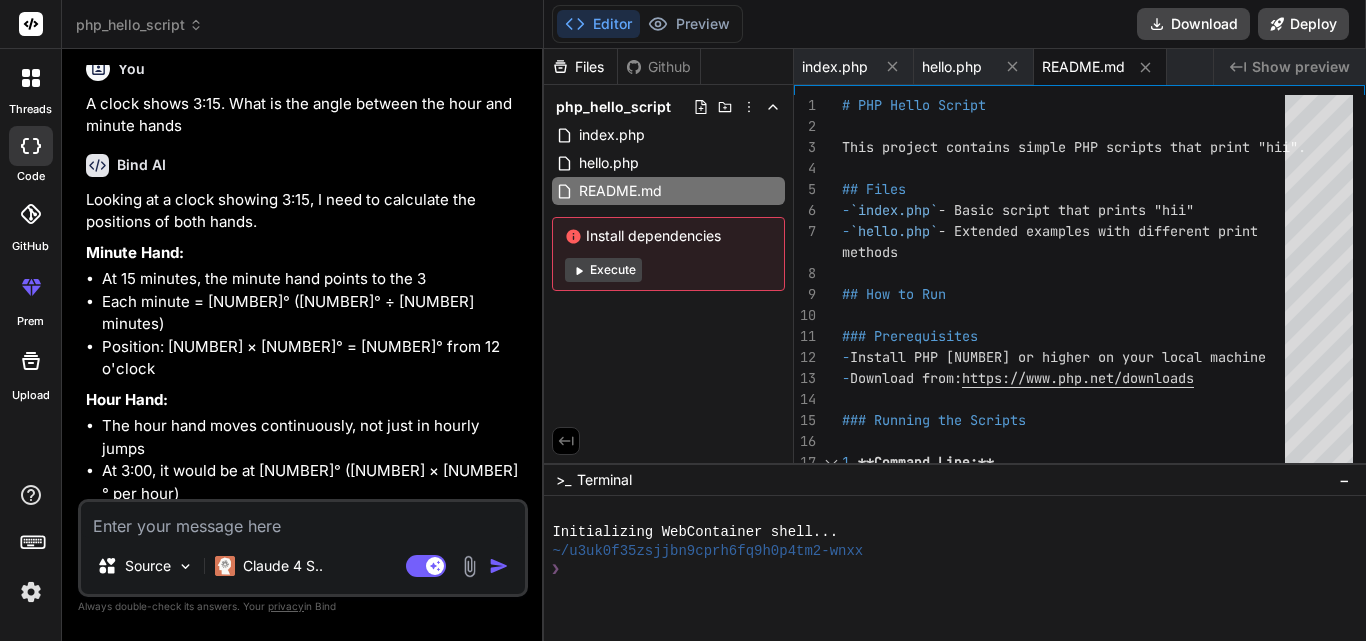 click at bounding box center (303, 520) 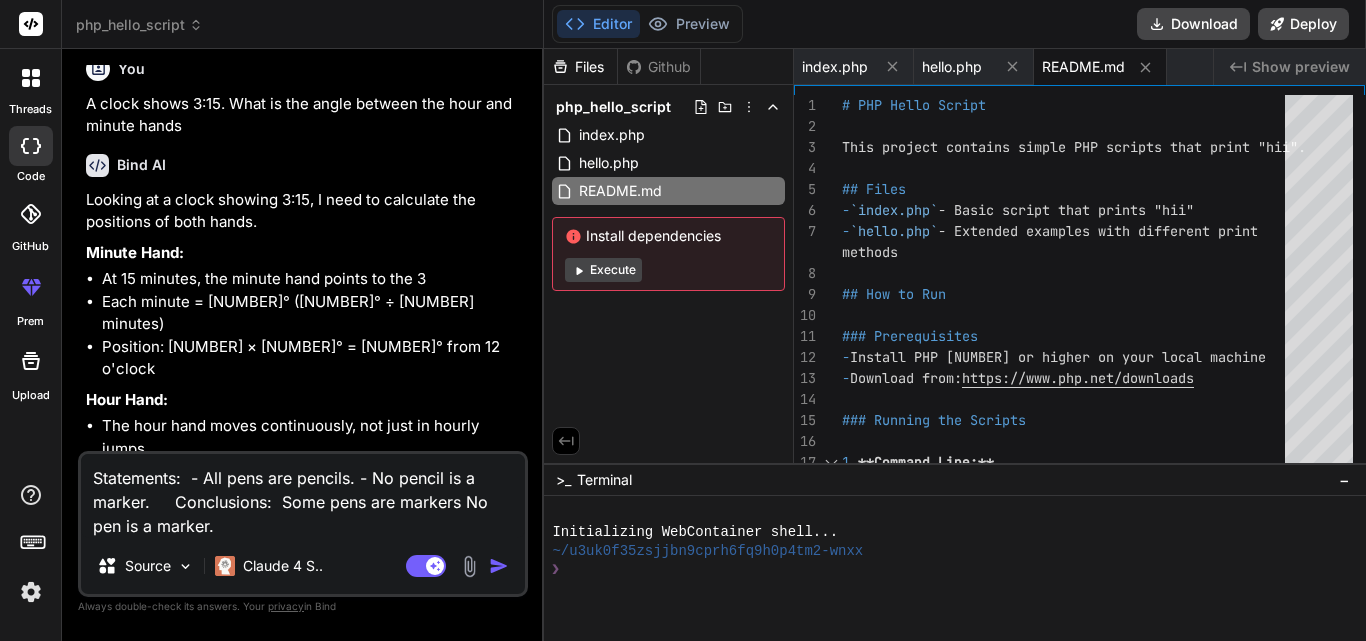 type on "x" 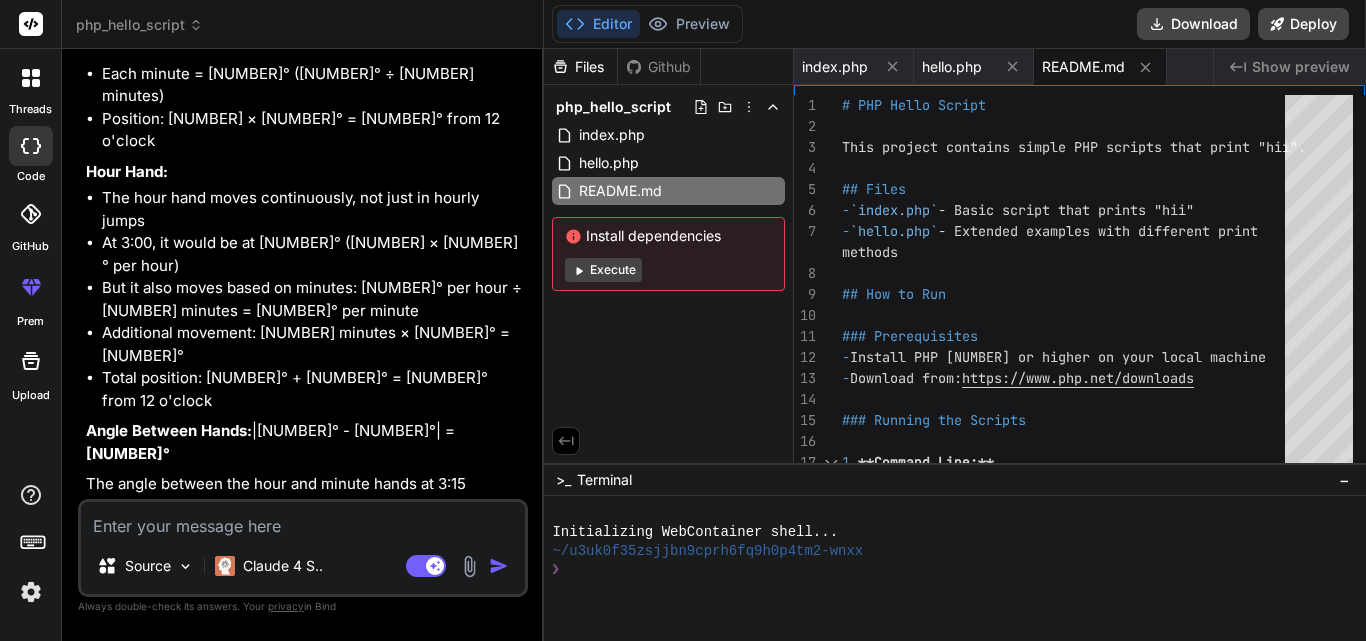 scroll, scrollTop: 2052, scrollLeft: 0, axis: vertical 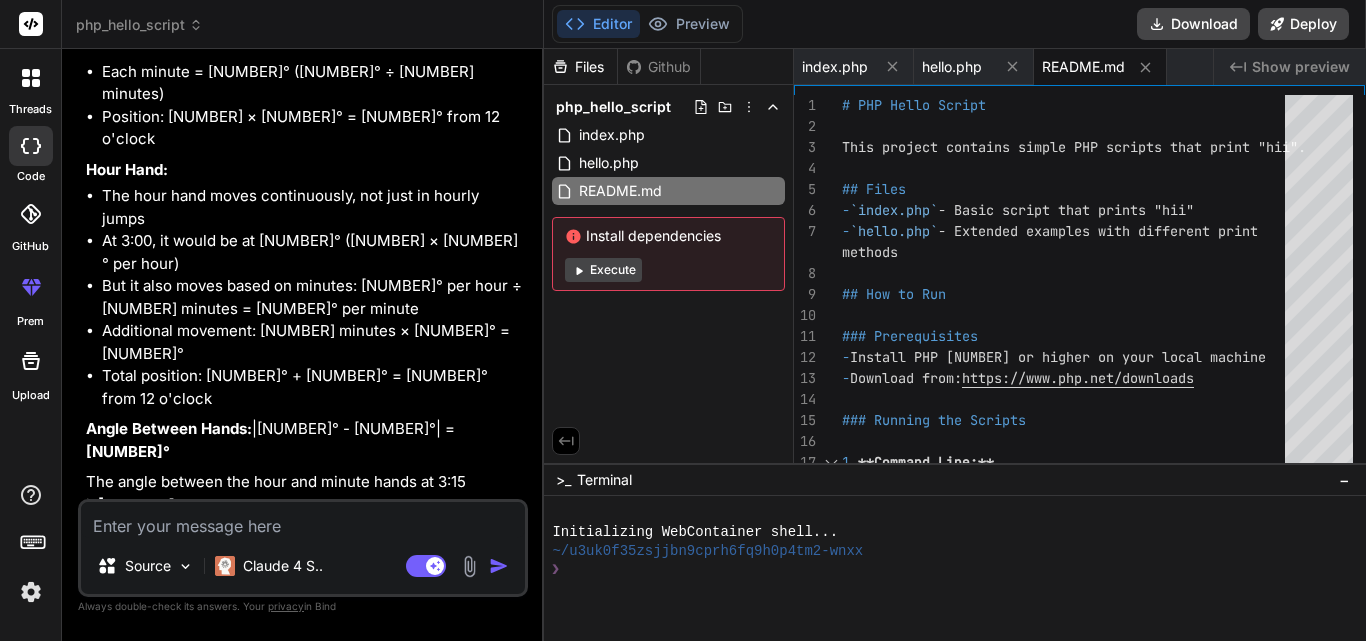 type on "x" 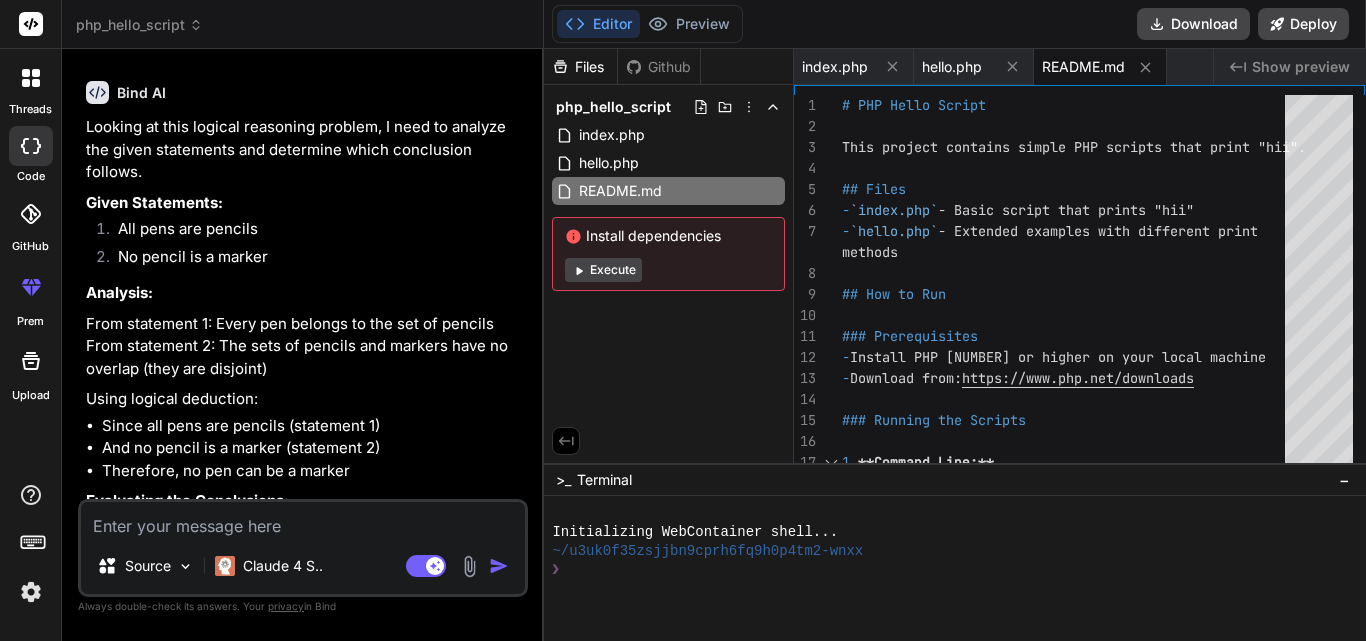 scroll, scrollTop: 2607, scrollLeft: 0, axis: vertical 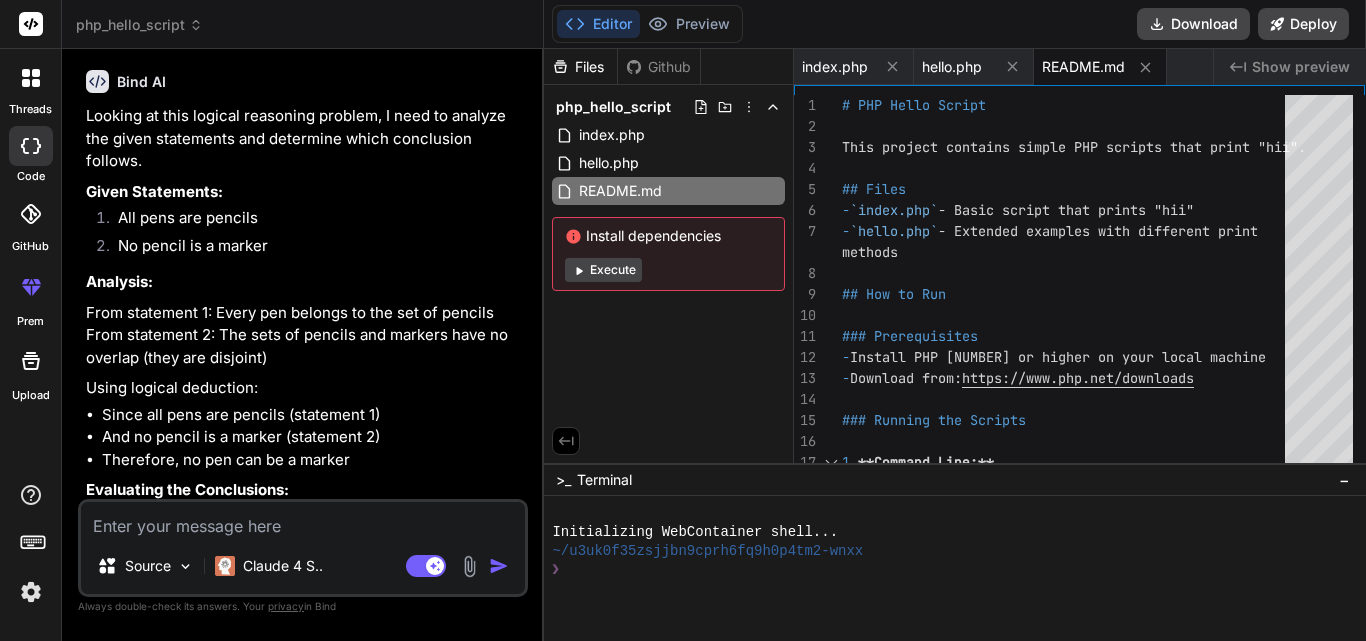 click at bounding box center [303, 520] 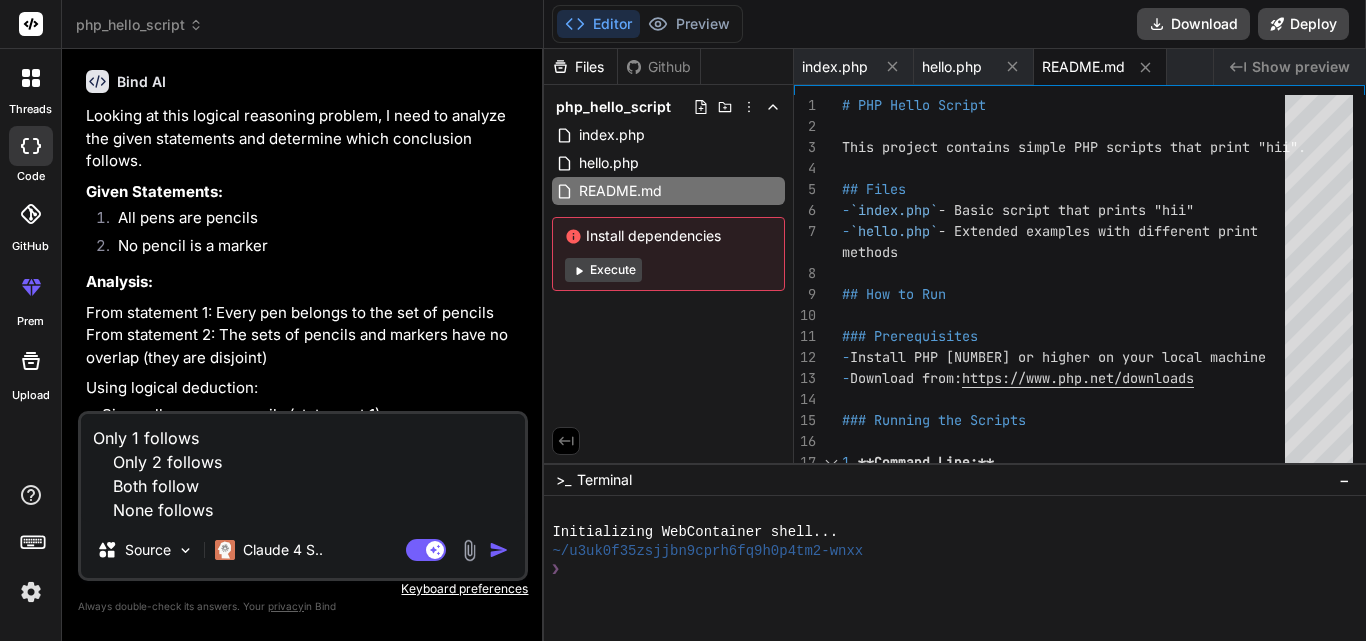 type on "x" 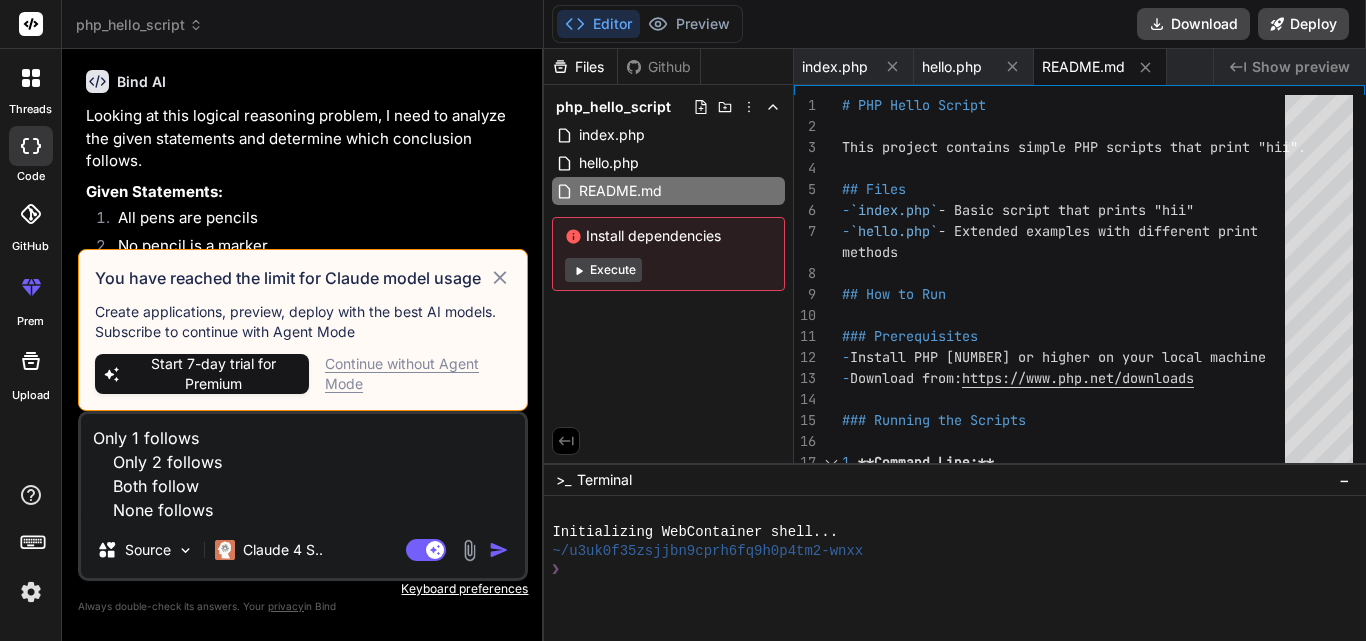 type on "Only 1 follows
Only 2 follows
Both follow
None follows" 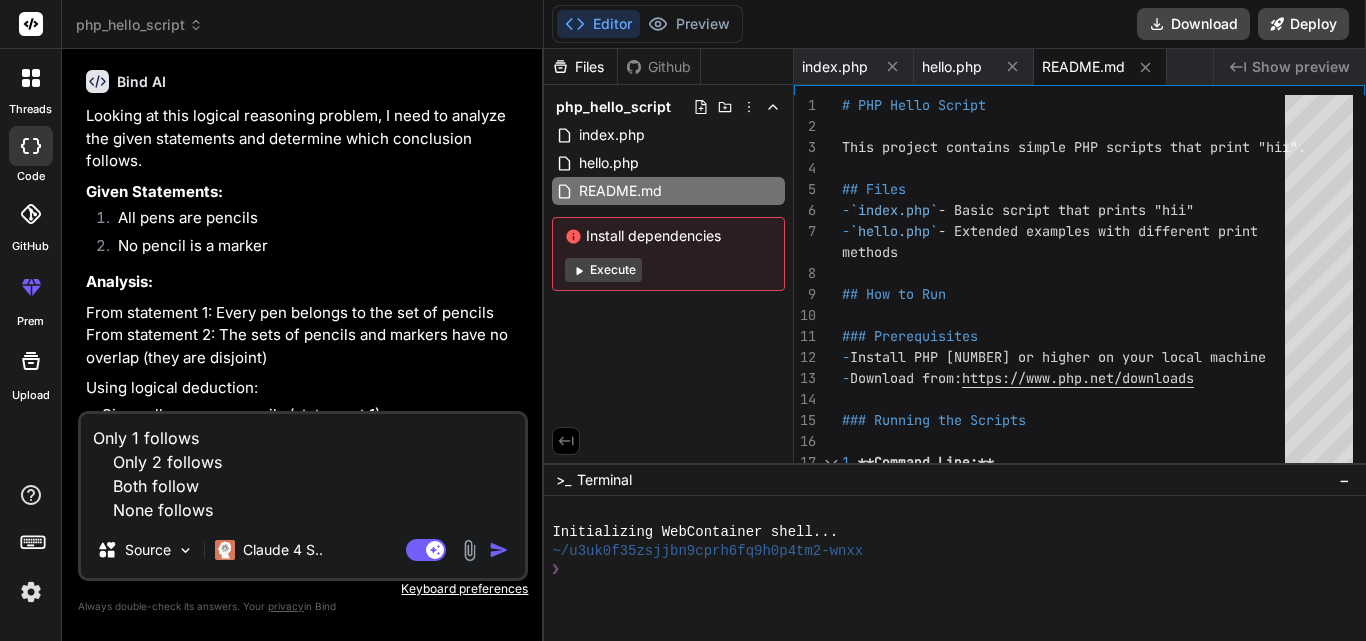 click on "Only 1 follows
Only 2 follows
Both follow
None follows" at bounding box center (303, 468) 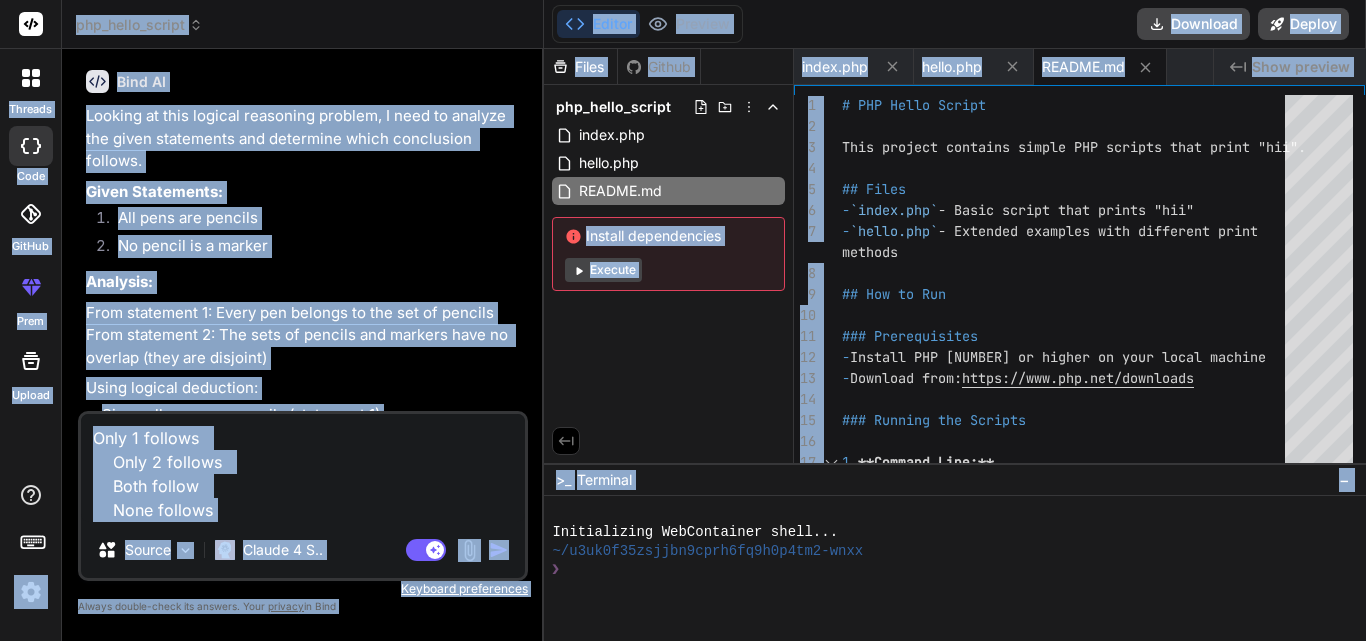 click on "Only 1 follows
Only 2 follows
Both follow
None follows" at bounding box center [303, 468] 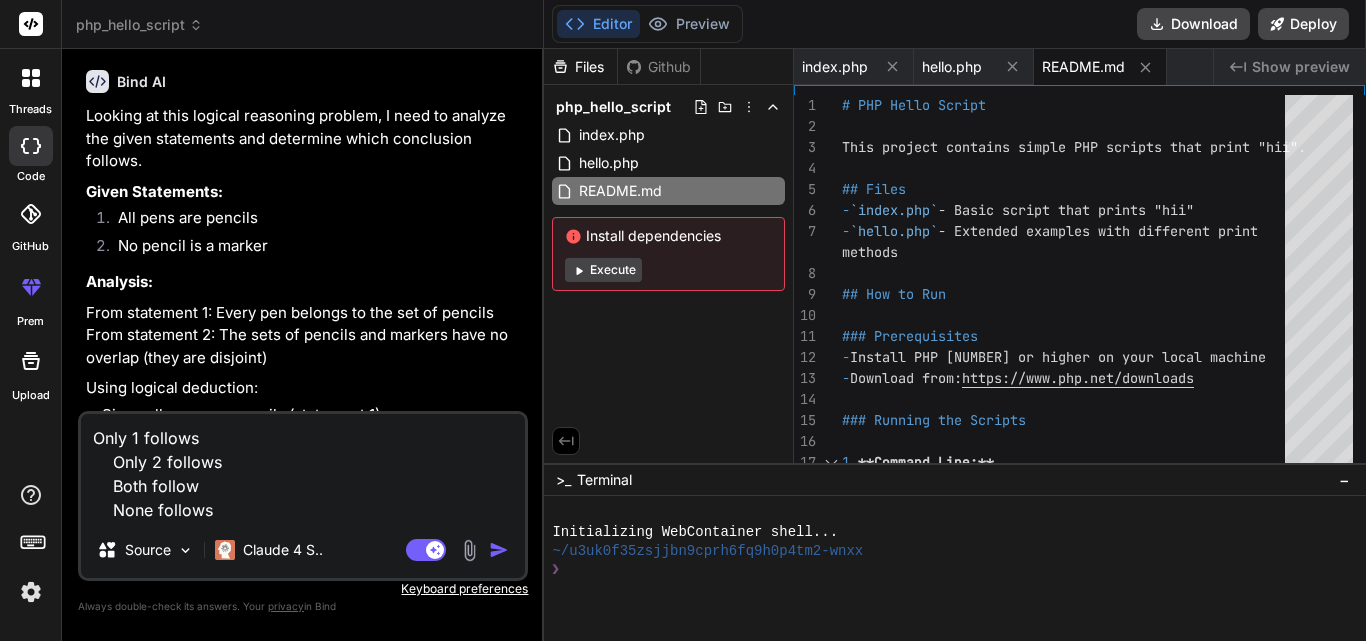 click on "Only 1 follows
Only 2 follows
Both follow
None follows" at bounding box center [303, 468] 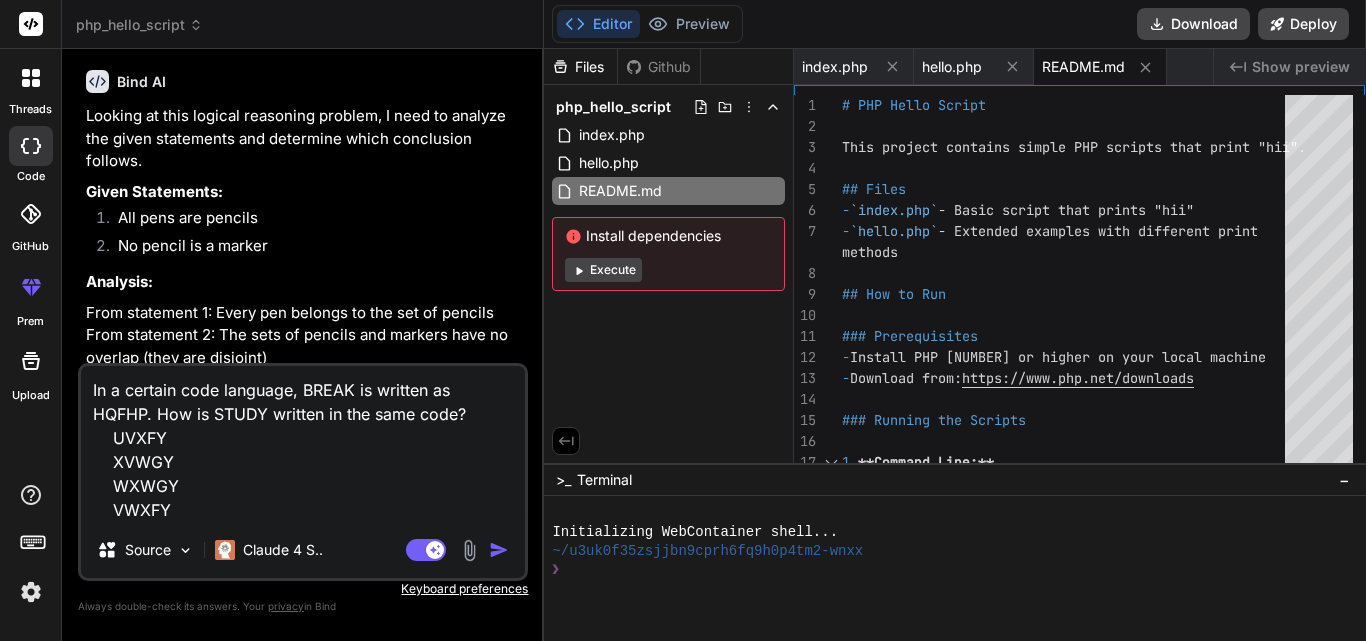 type on "x" 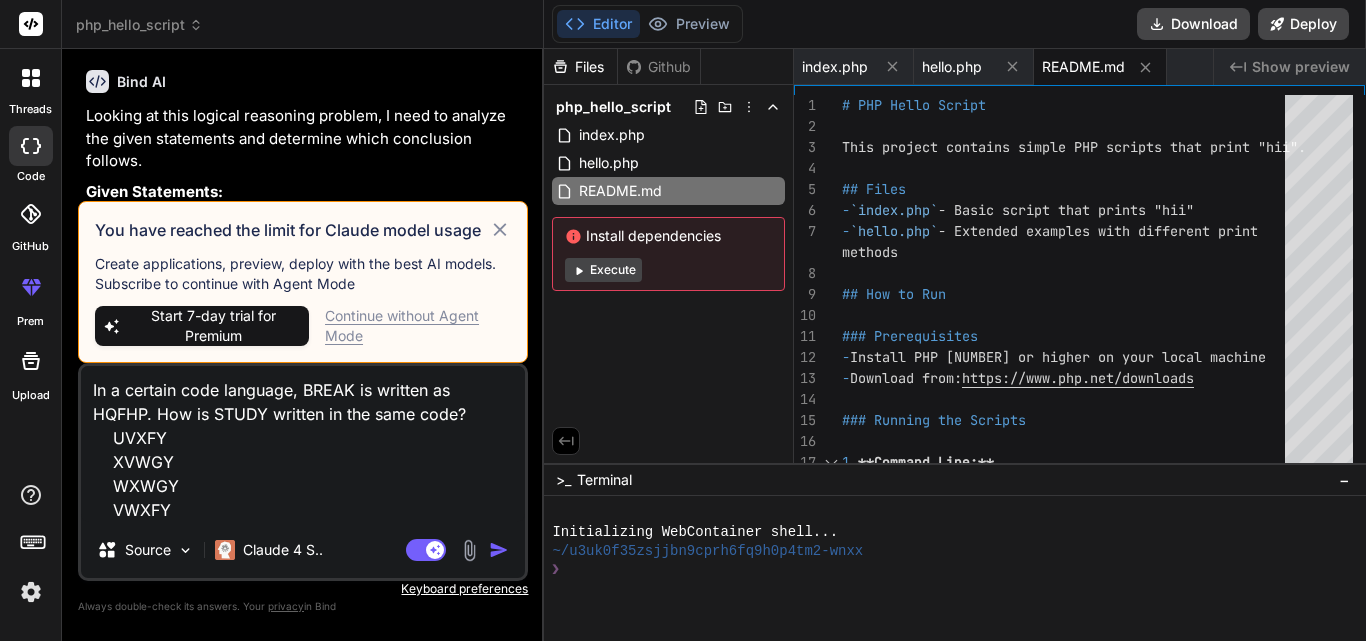 type on "In a certain code language, BREAK is written as HQFHP. How is STUDY written in the same code?
UVXFY
XVWGY
WXWGY
VWXFY" 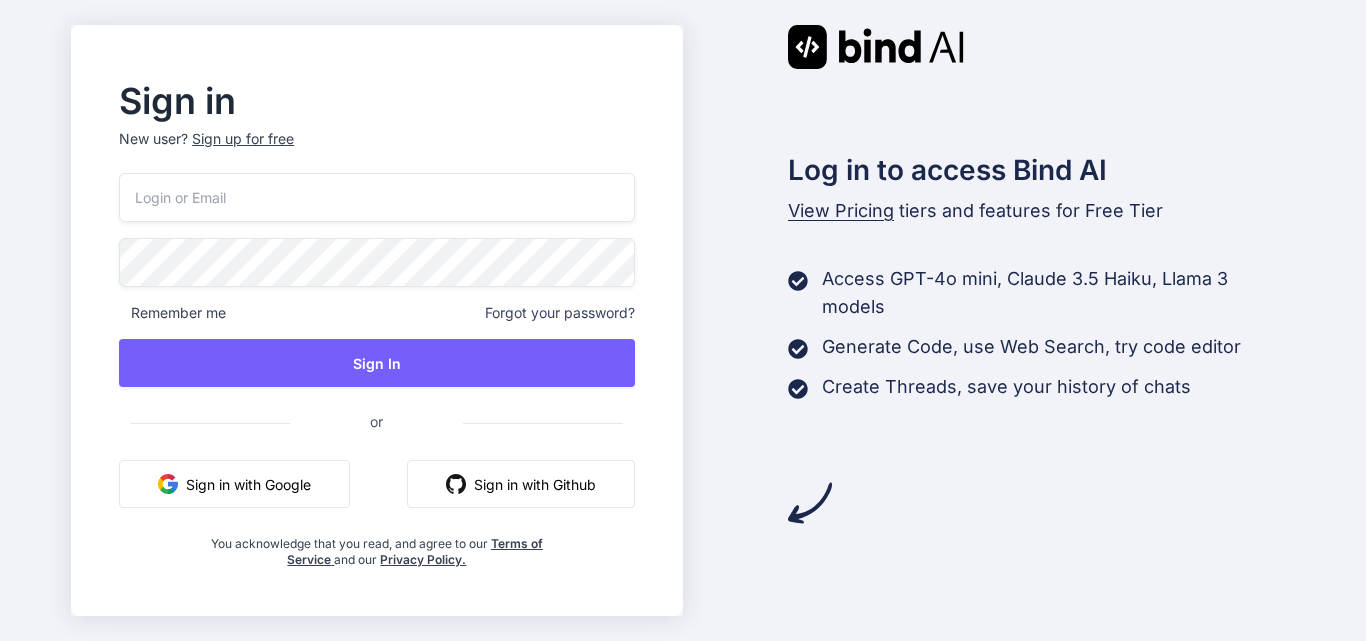scroll, scrollTop: 0, scrollLeft: 0, axis: both 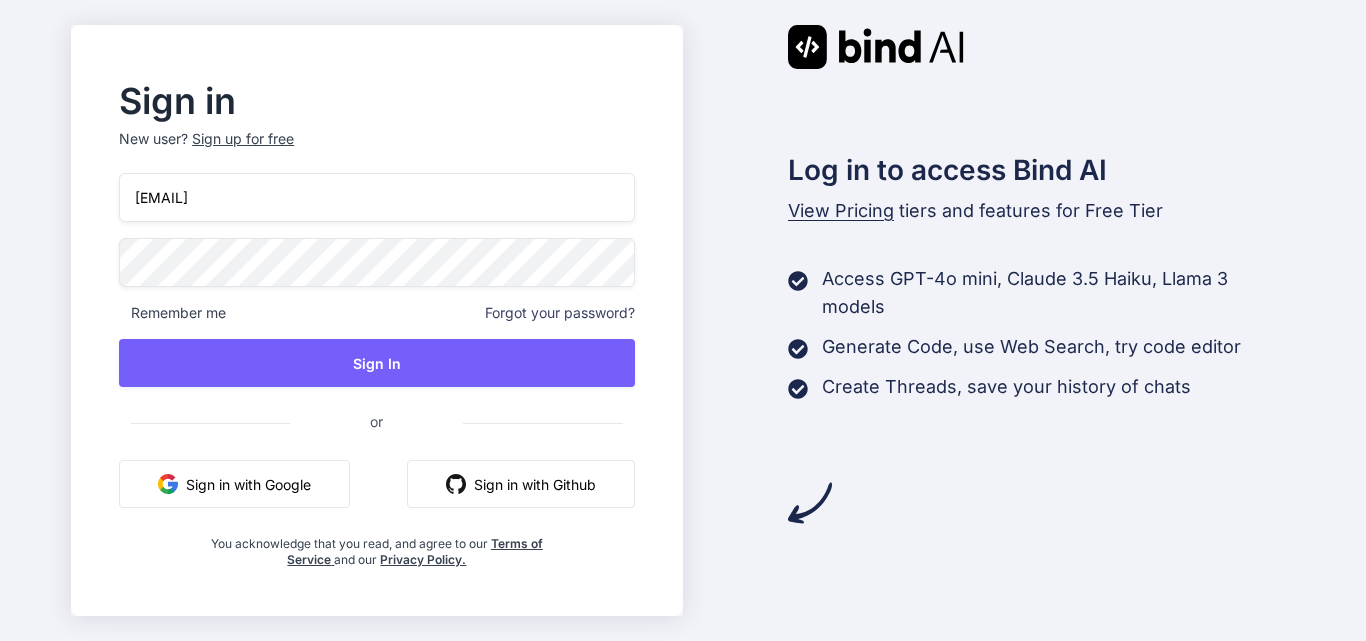 type on "[EMAIL]" 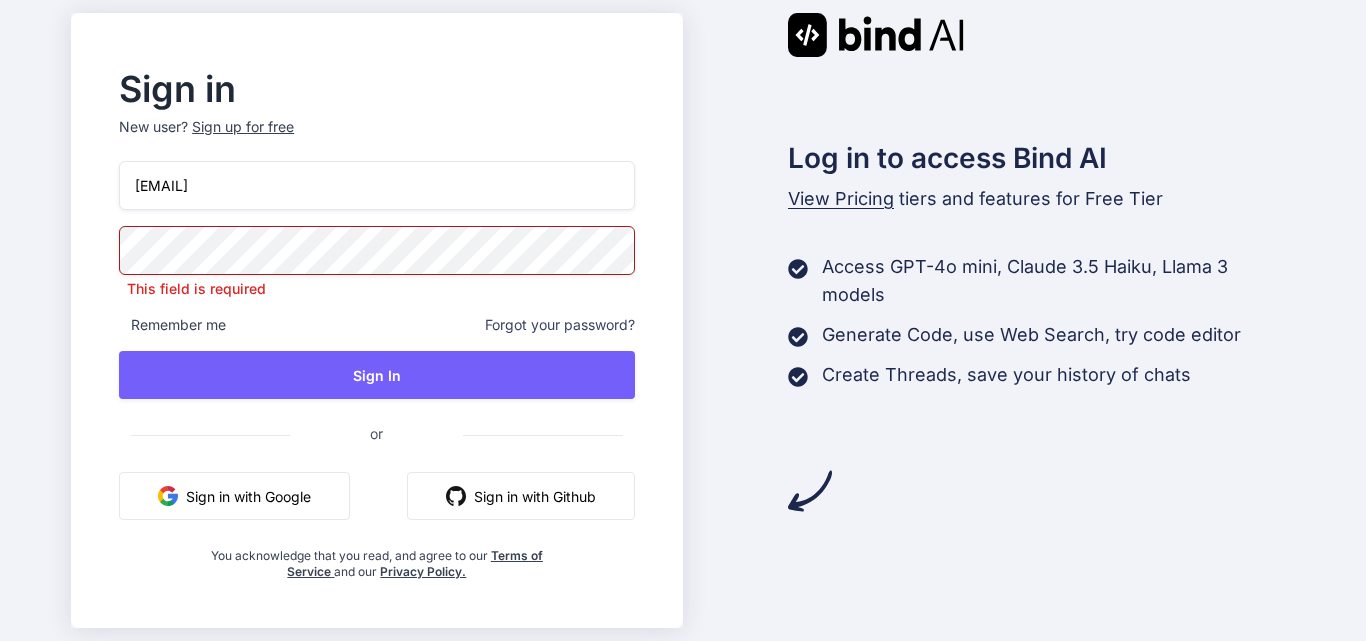 click on "New user?   Sign up for free" at bounding box center (376, 139) 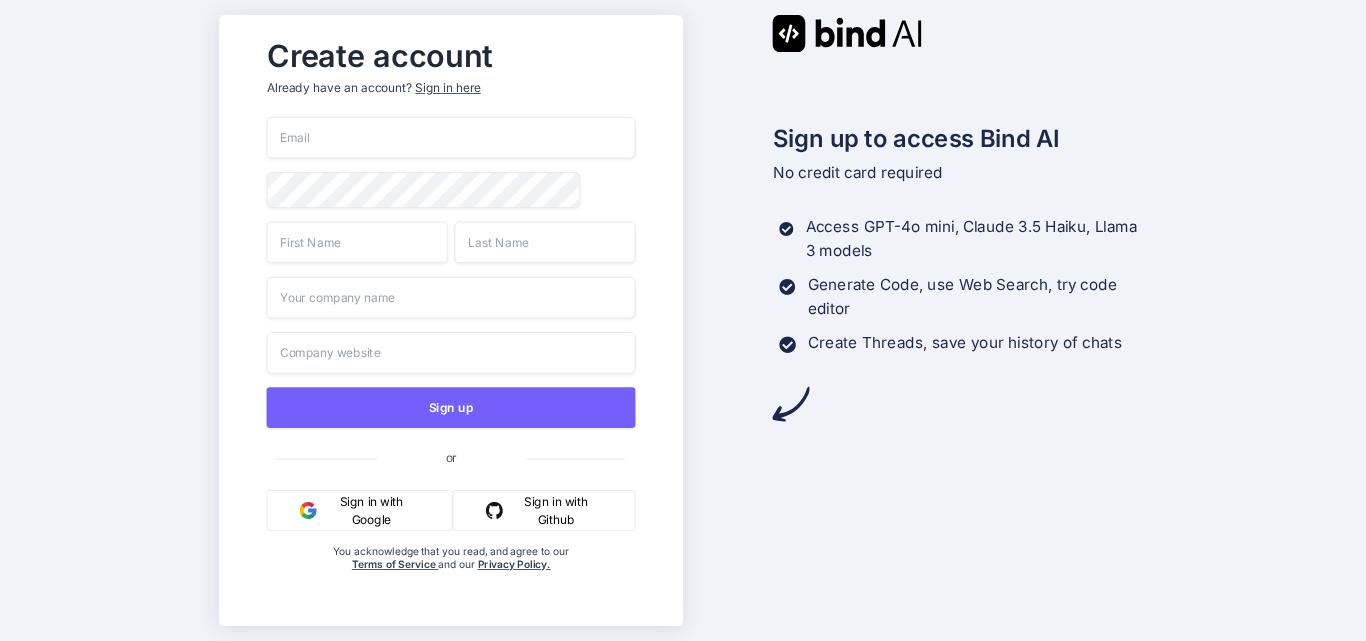 click at bounding box center [450, 138] 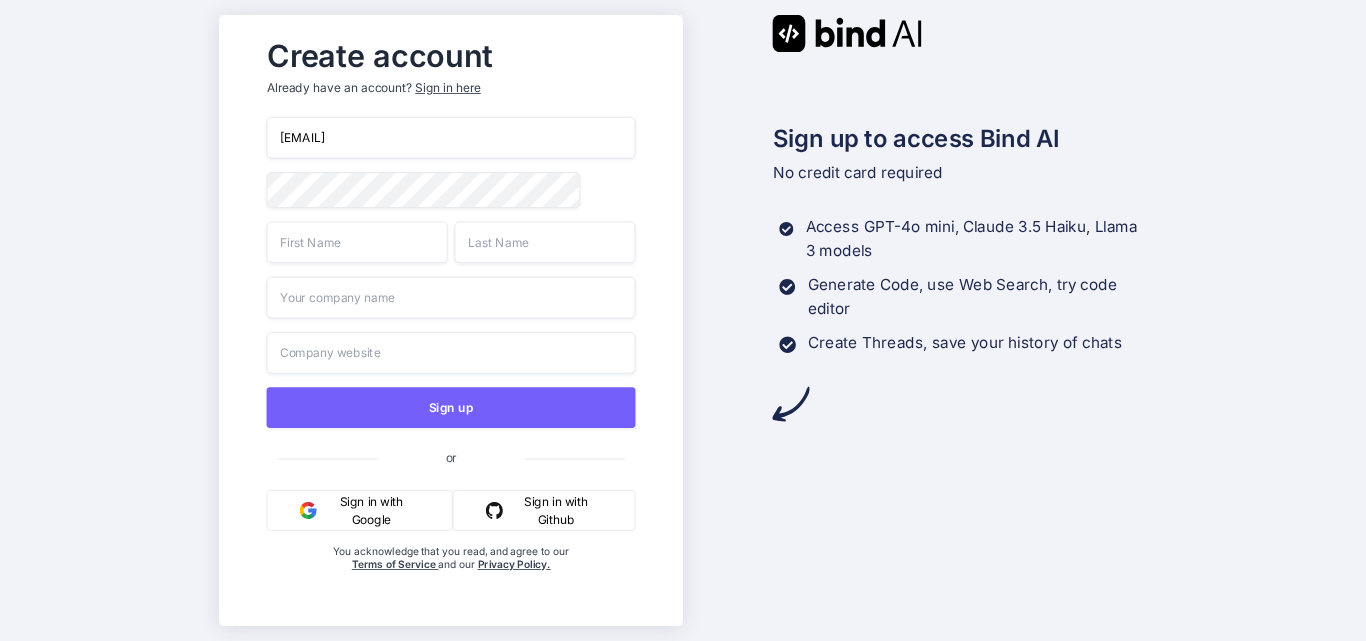 type on "[EMAIL]" 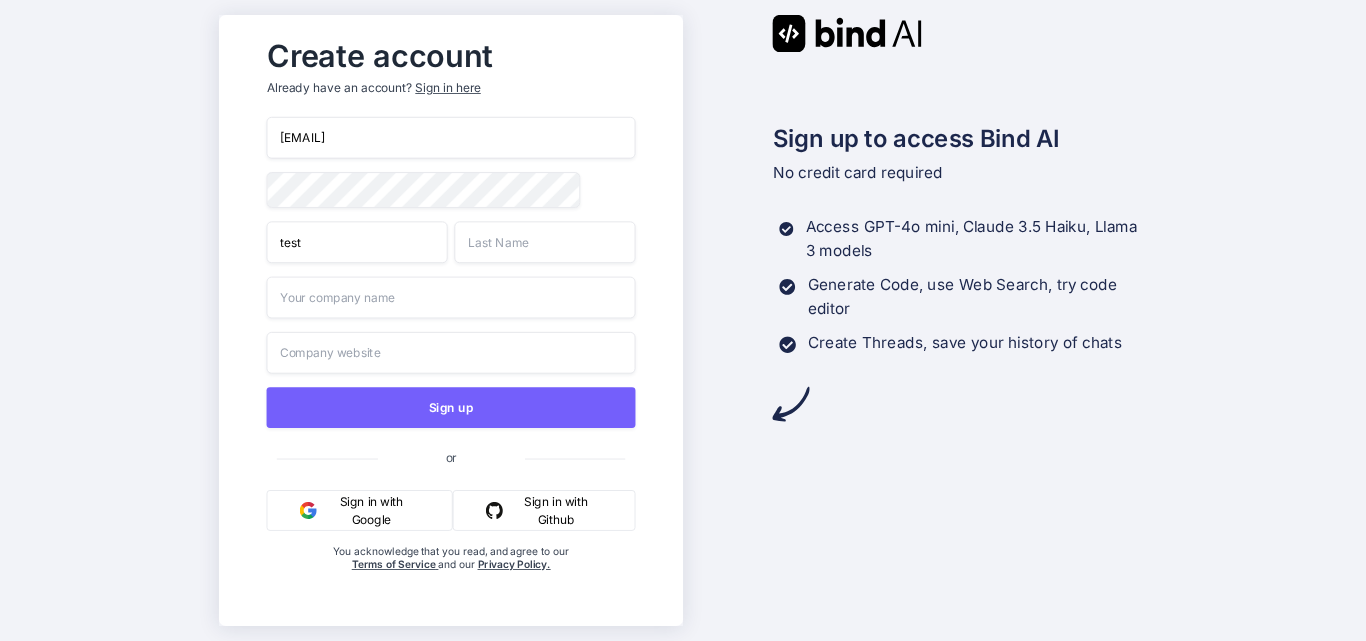 type on "test" 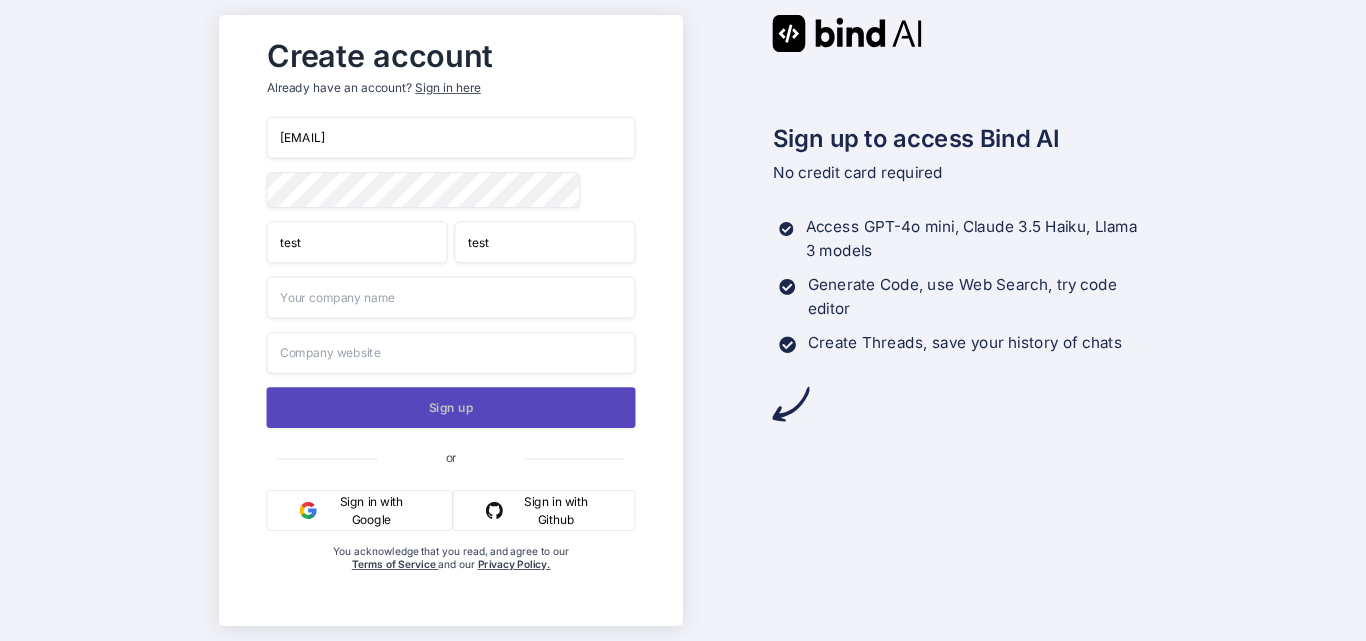 type on "test" 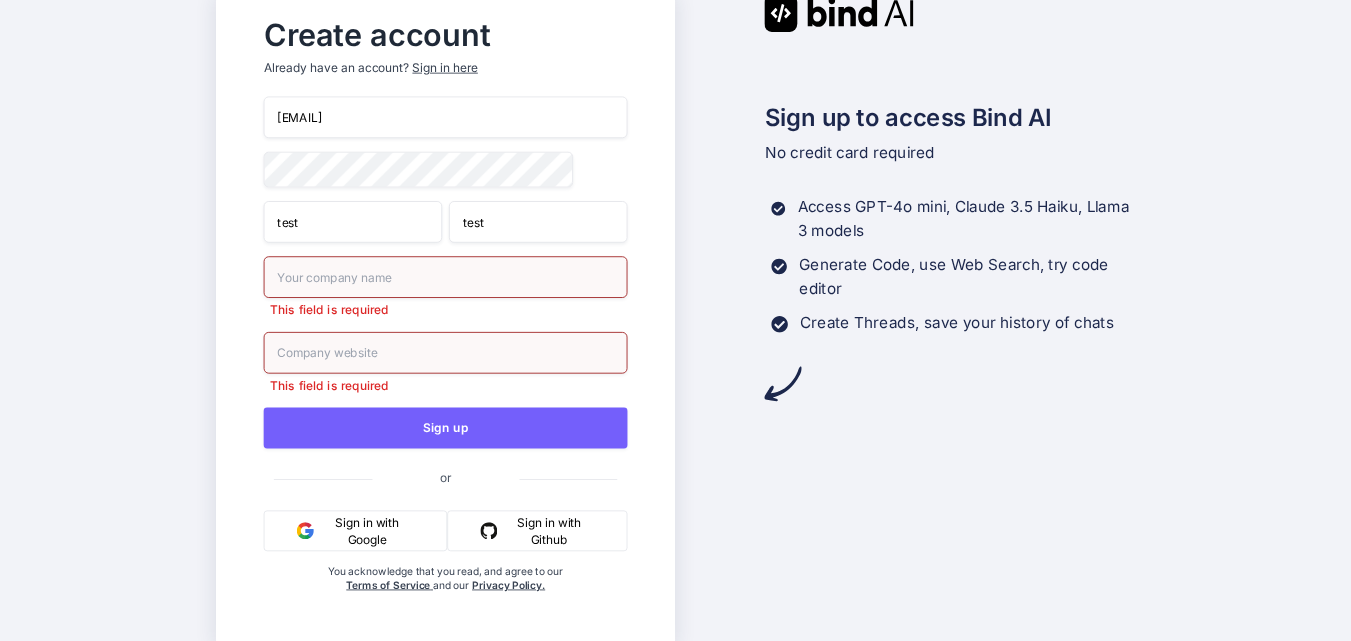 click at bounding box center [446, 277] 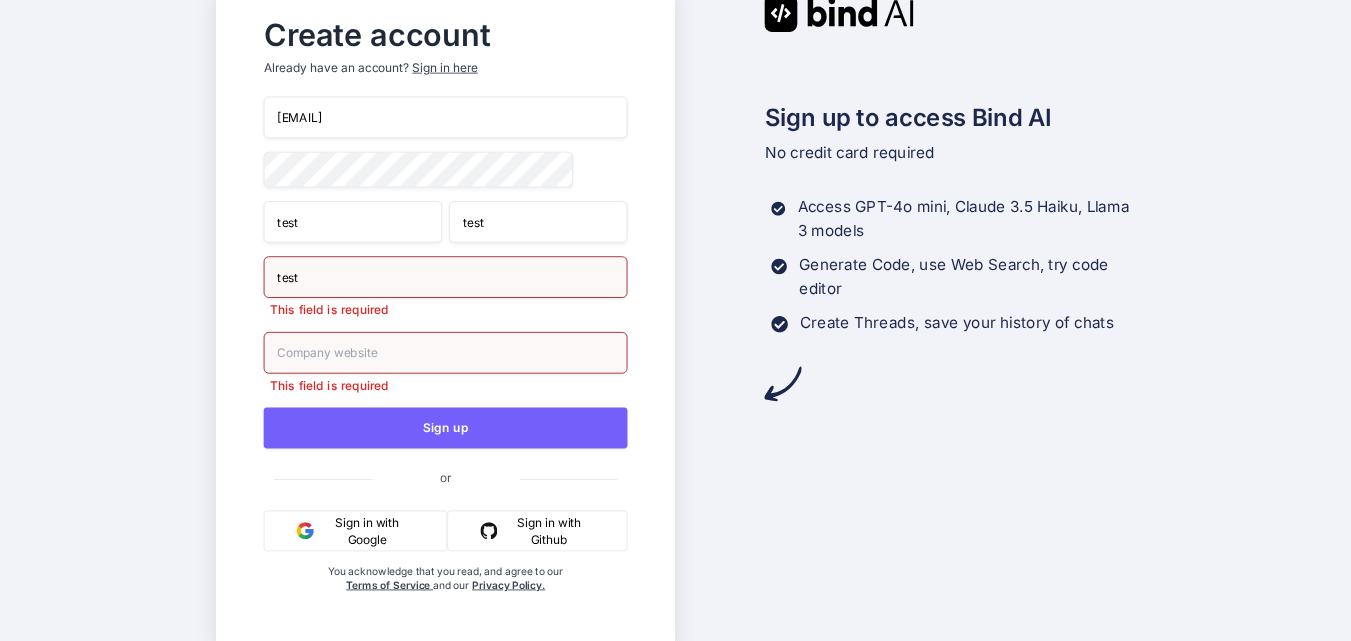 type on "test" 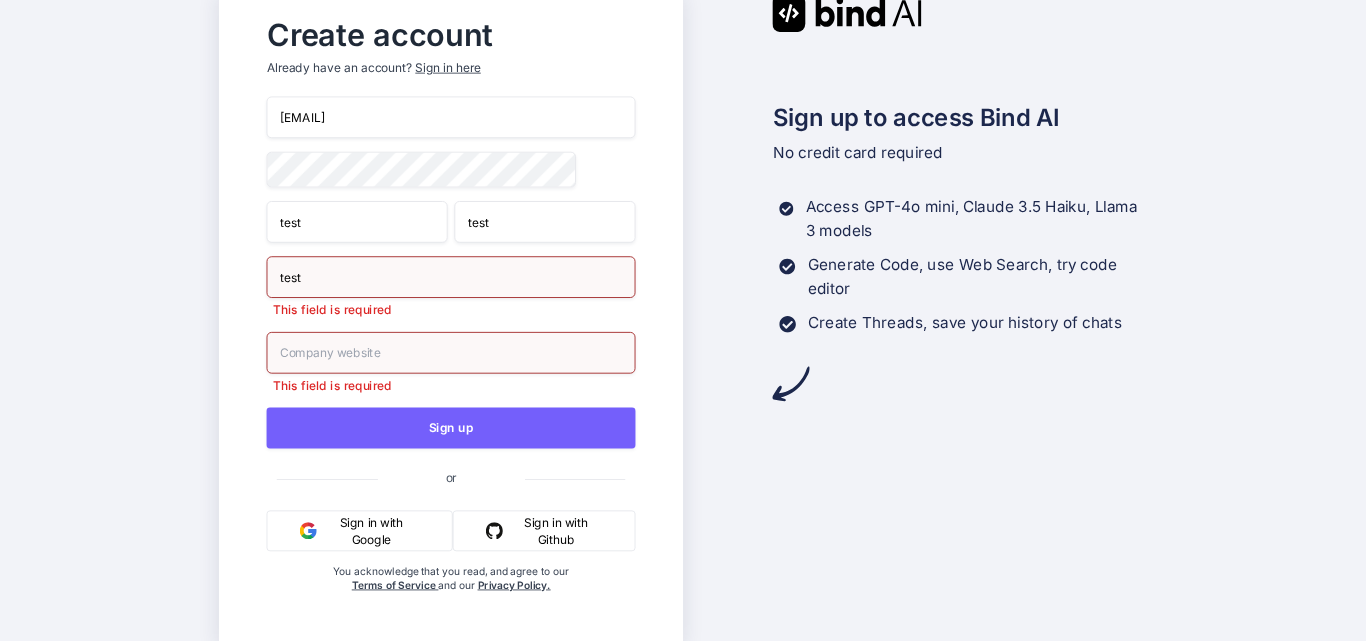 click at bounding box center [450, 353] 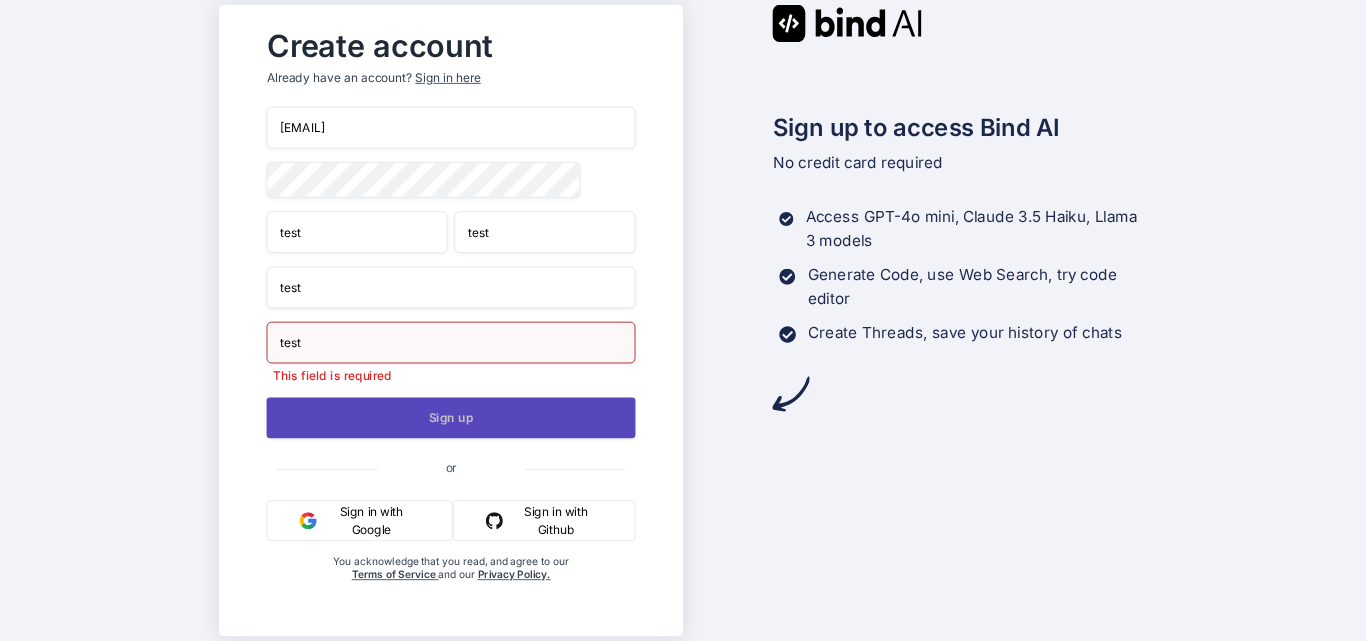 type on "test" 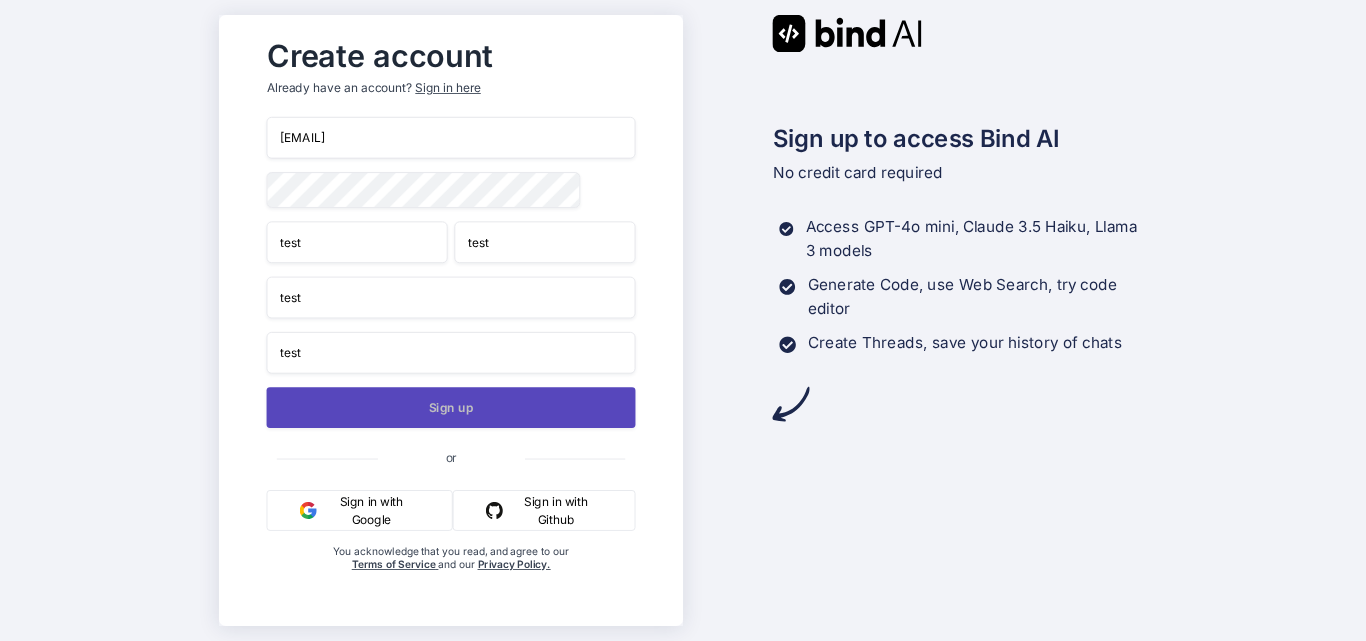 click on "Sign up" at bounding box center (450, 407) 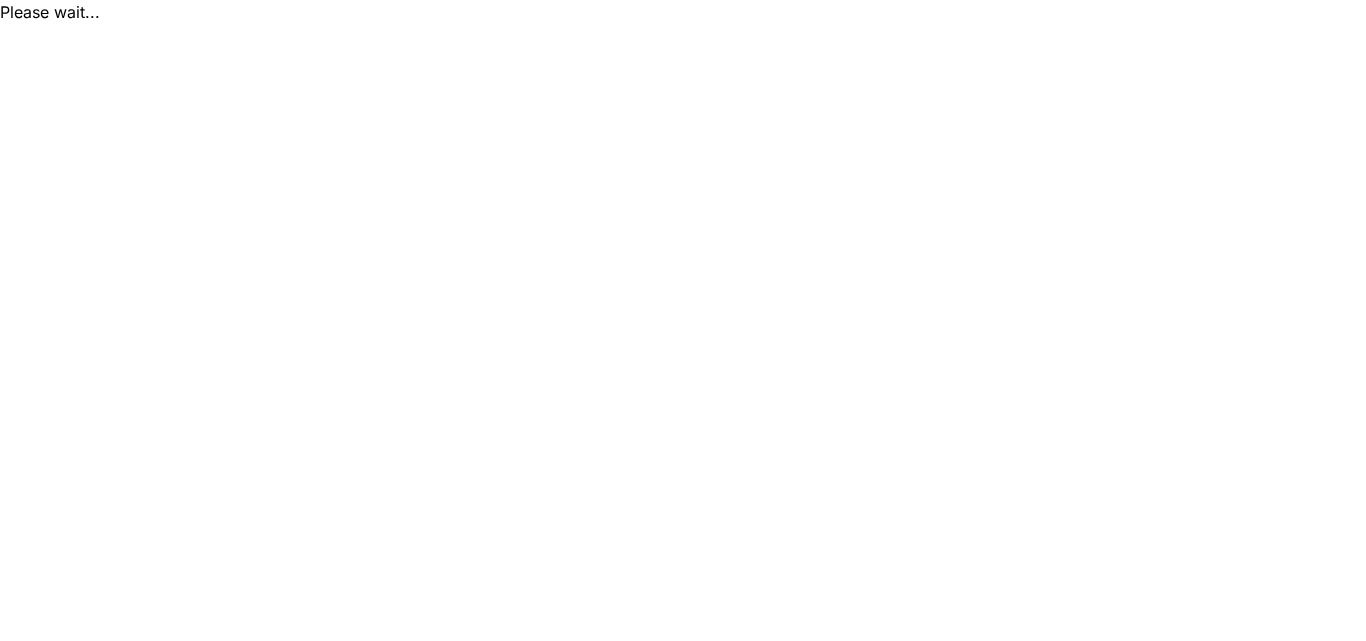 scroll, scrollTop: 0, scrollLeft: 0, axis: both 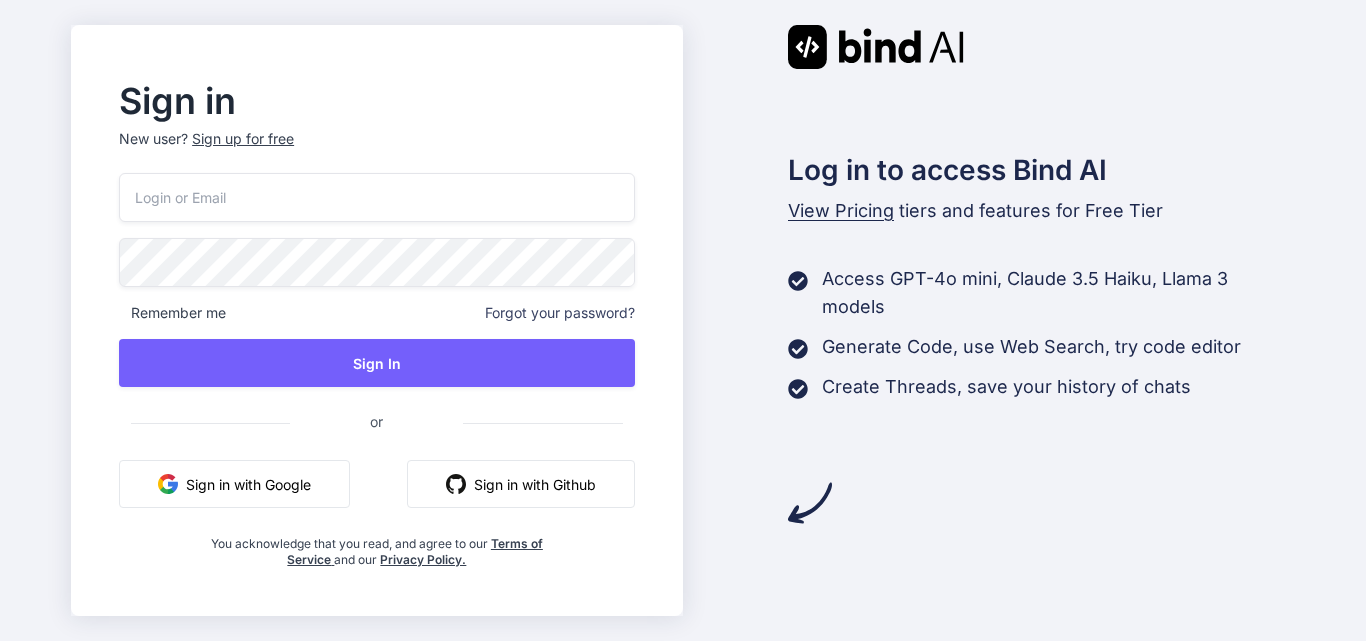 click at bounding box center [376, 197] 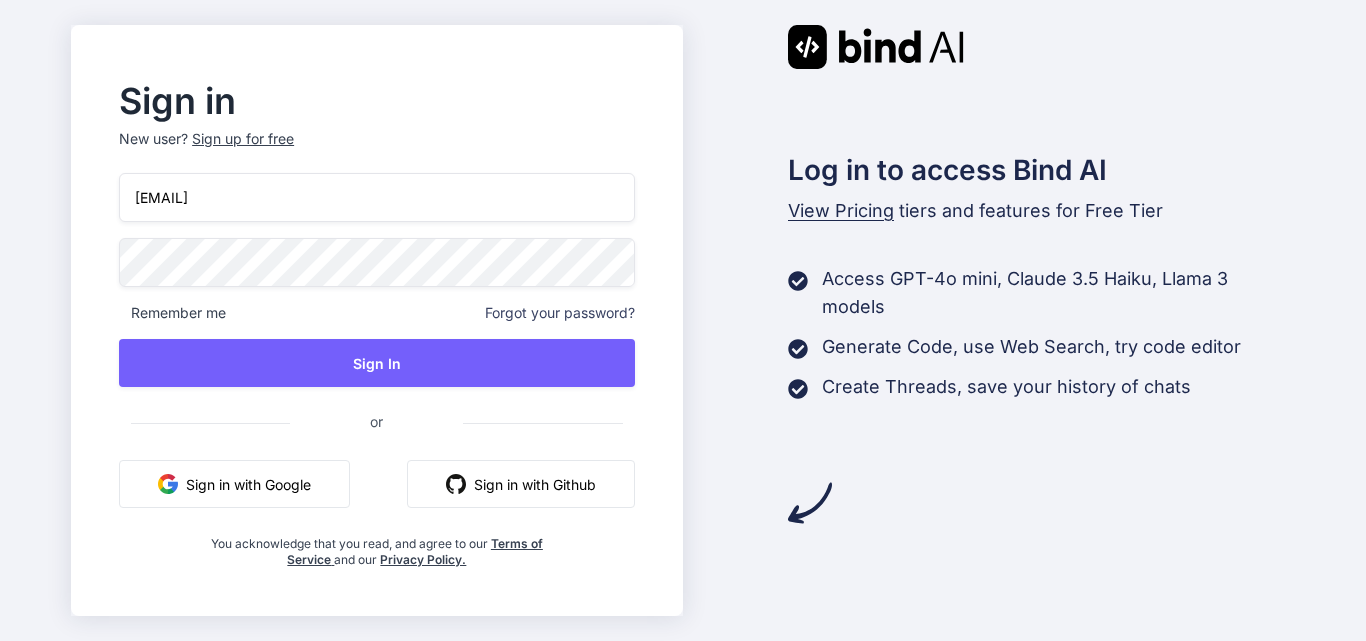 type on "[EMAIL]" 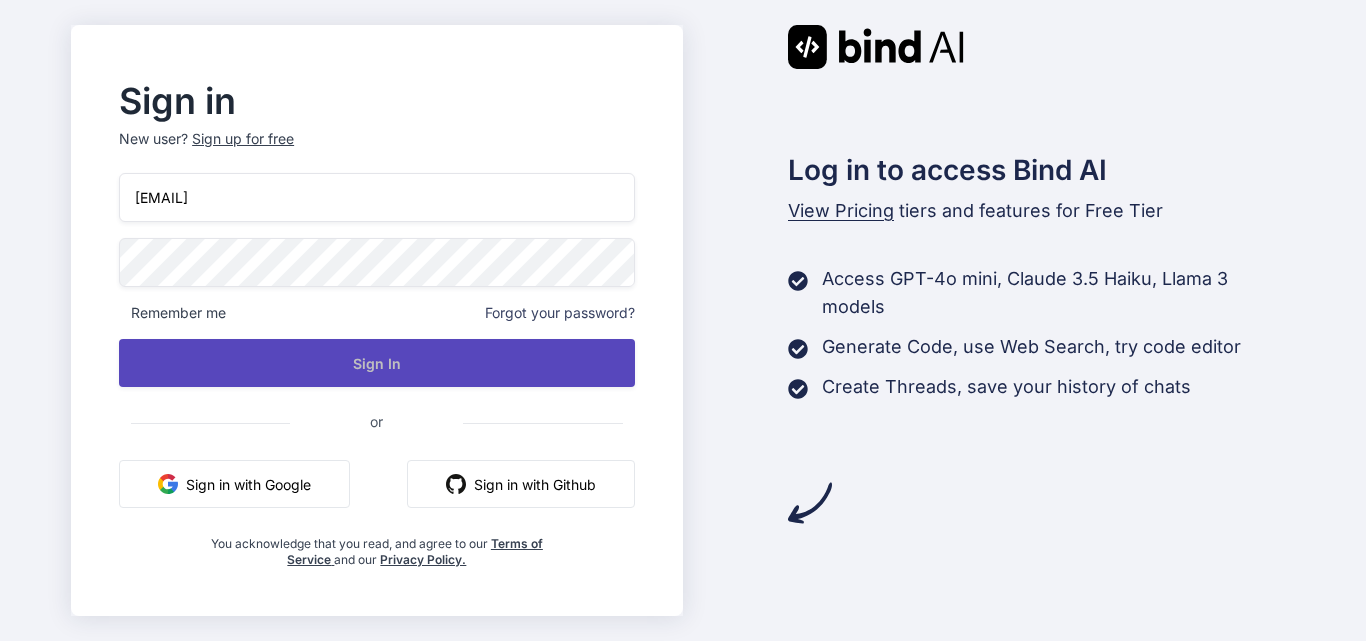 click on "Sign In" at bounding box center [376, 363] 